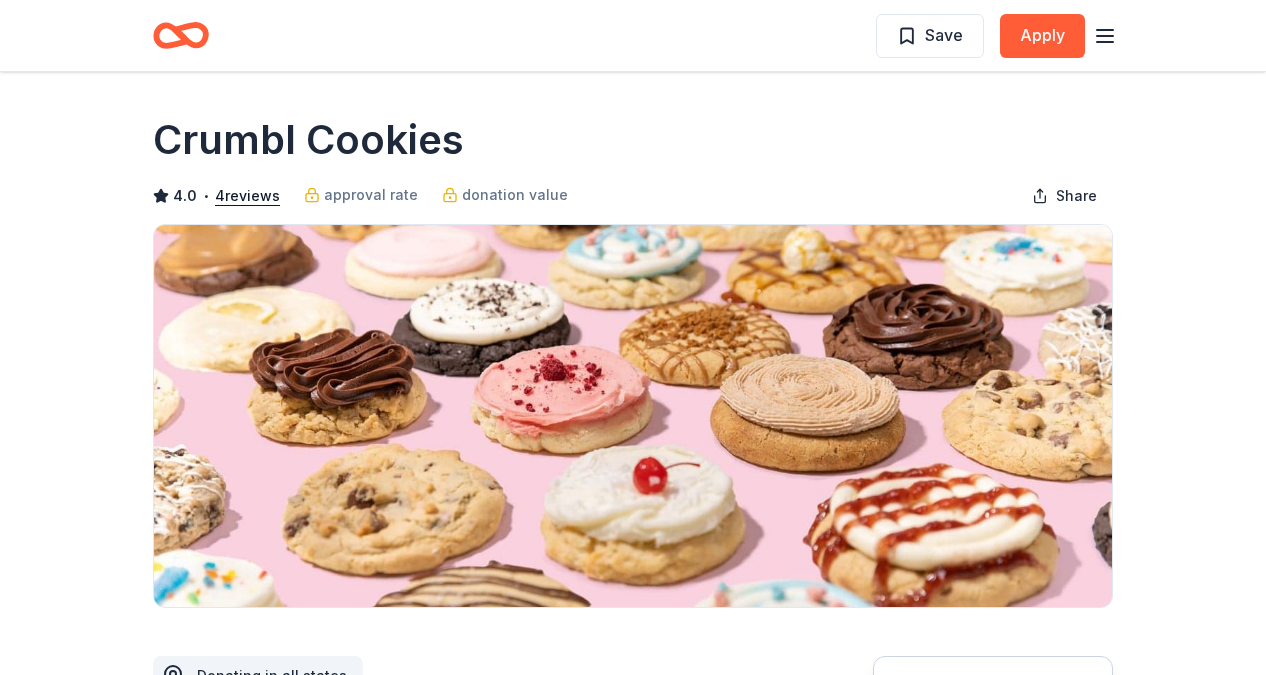 scroll, scrollTop: 1559, scrollLeft: 0, axis: vertical 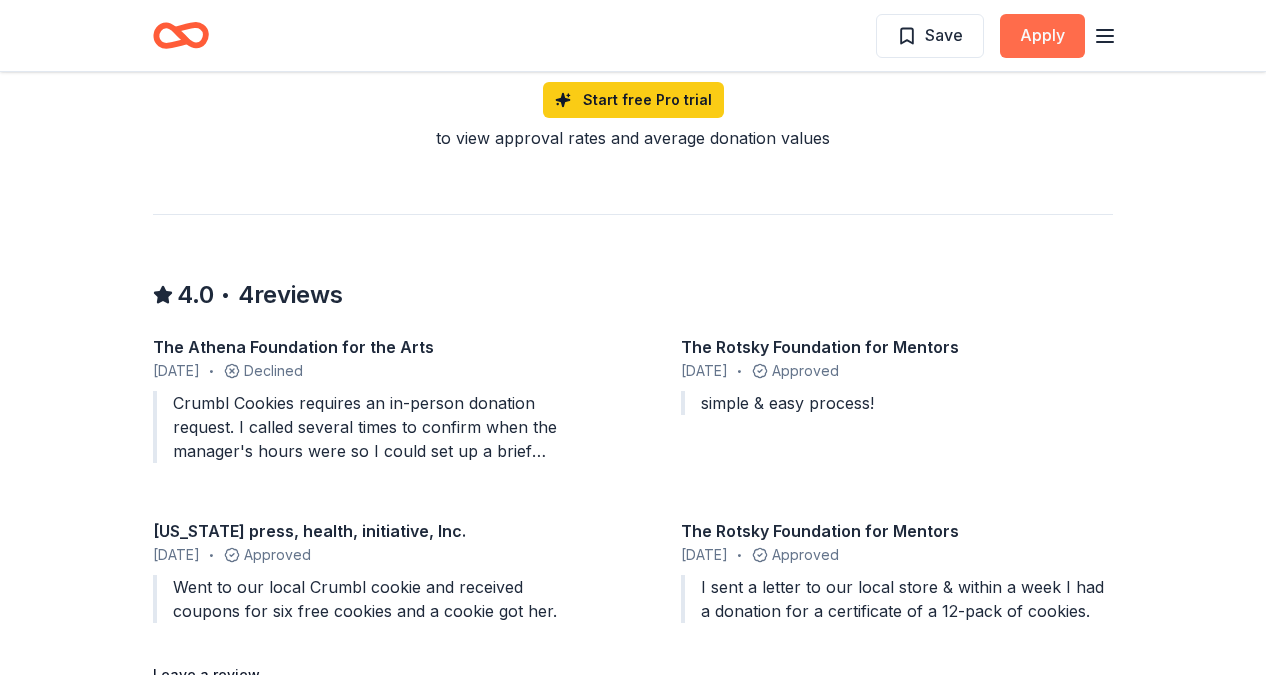 click on "Apply" at bounding box center (1042, 36) 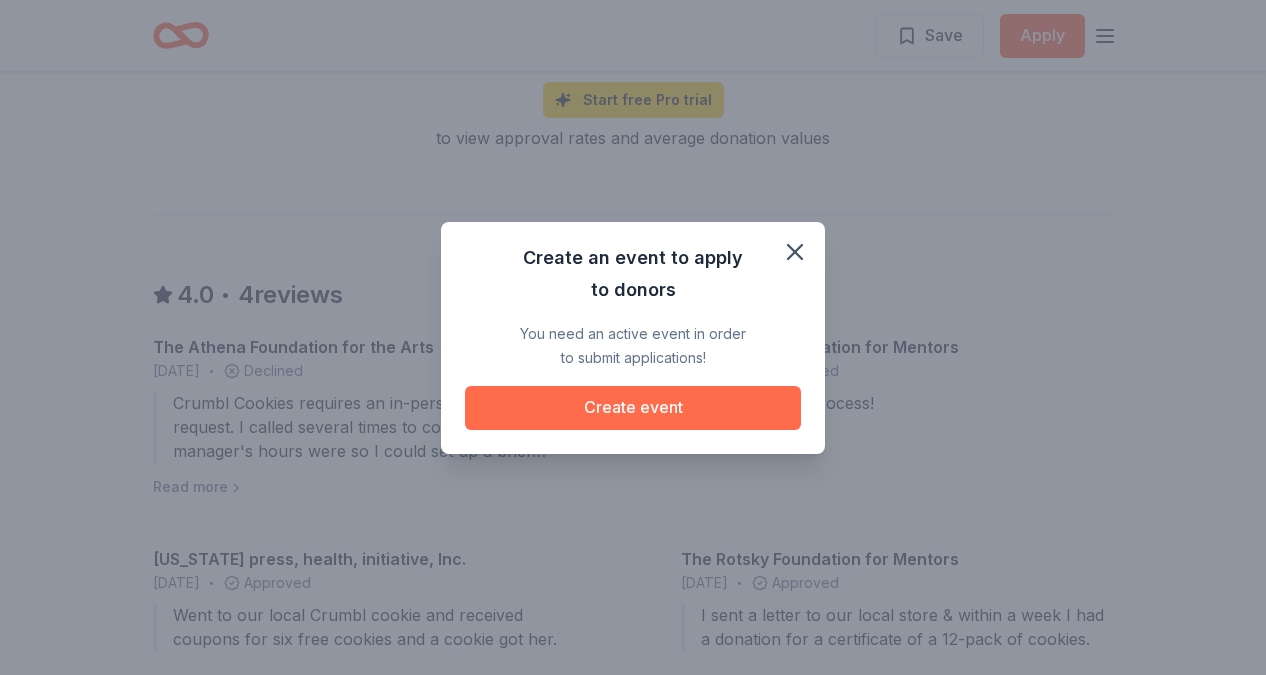 click on "Create event" at bounding box center [633, 408] 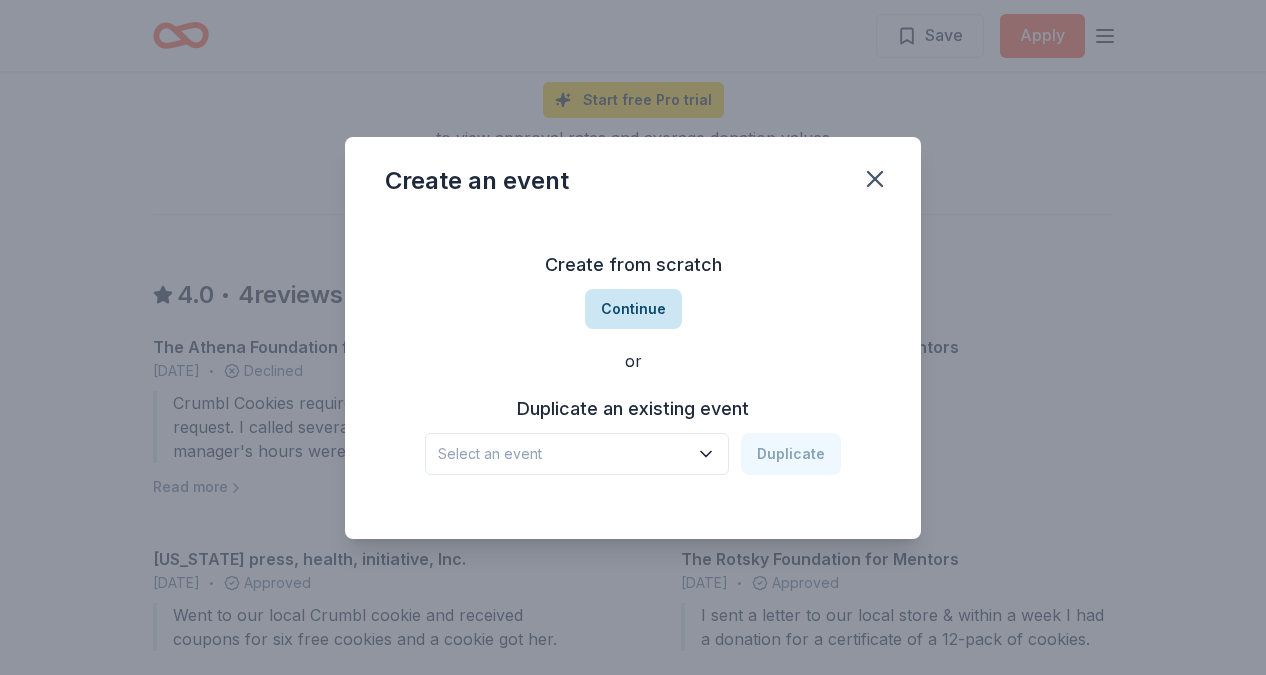 click on "Continue" at bounding box center [633, 309] 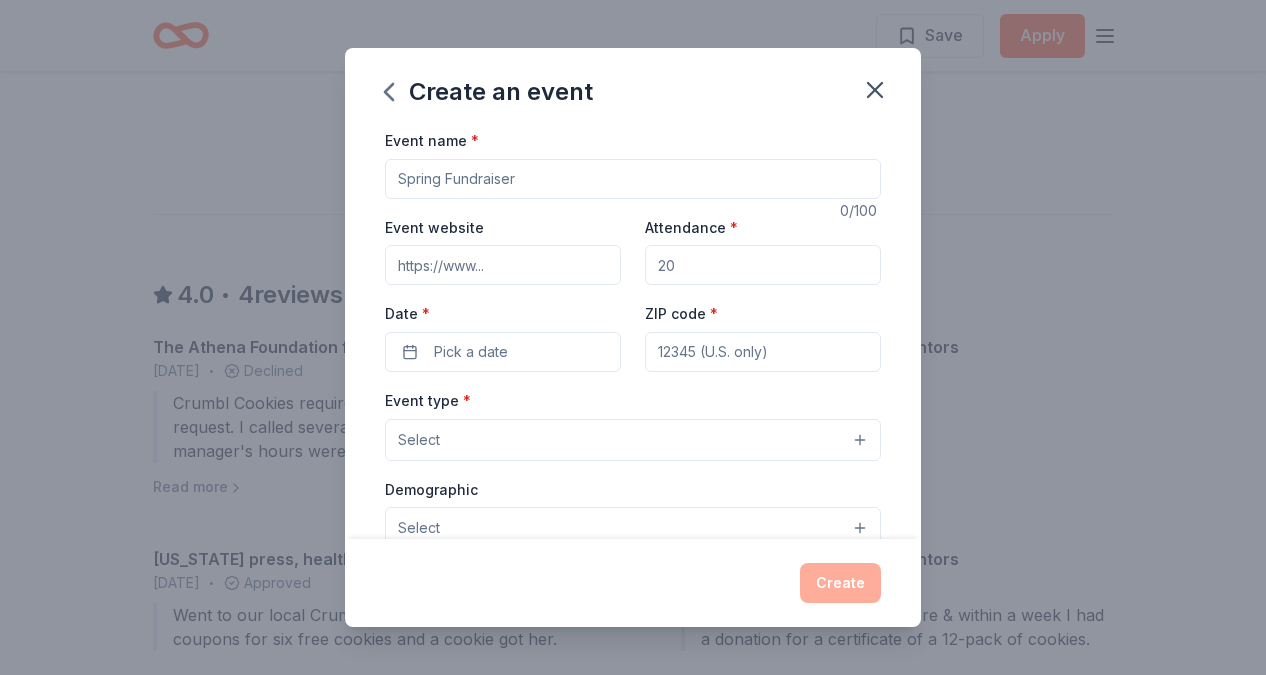 click on "Event name *" at bounding box center (633, 179) 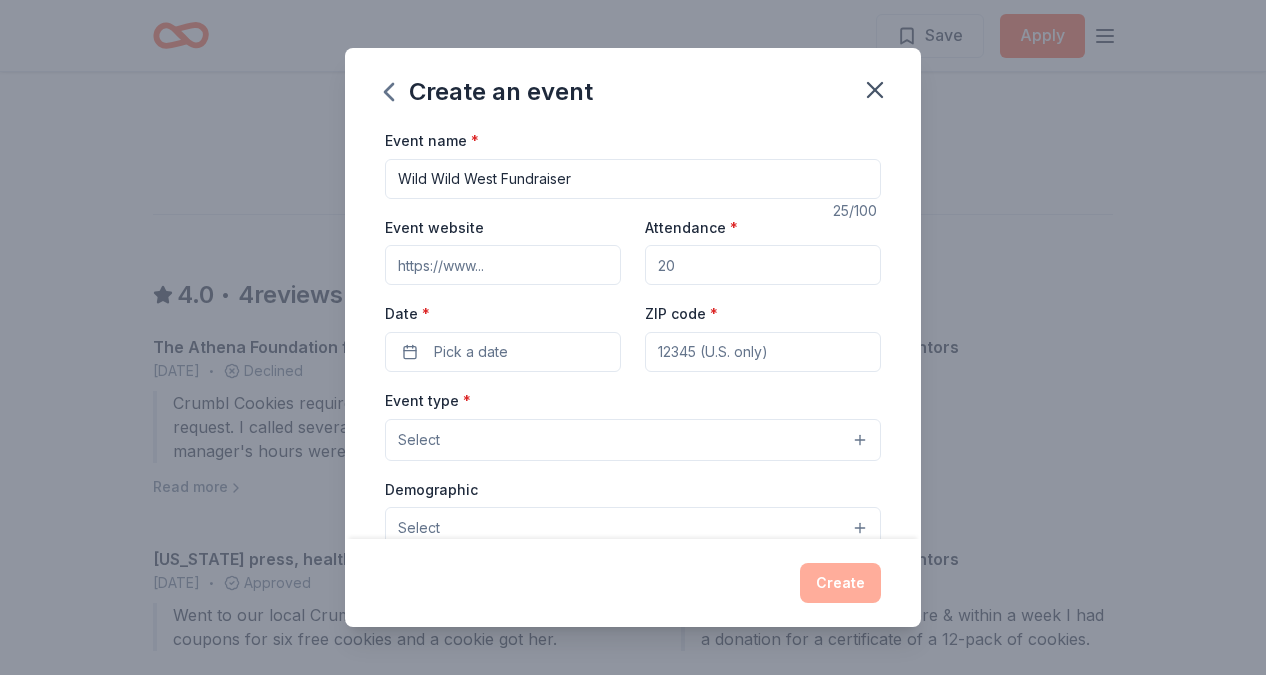 type on "Wild Wild West Fundraiser" 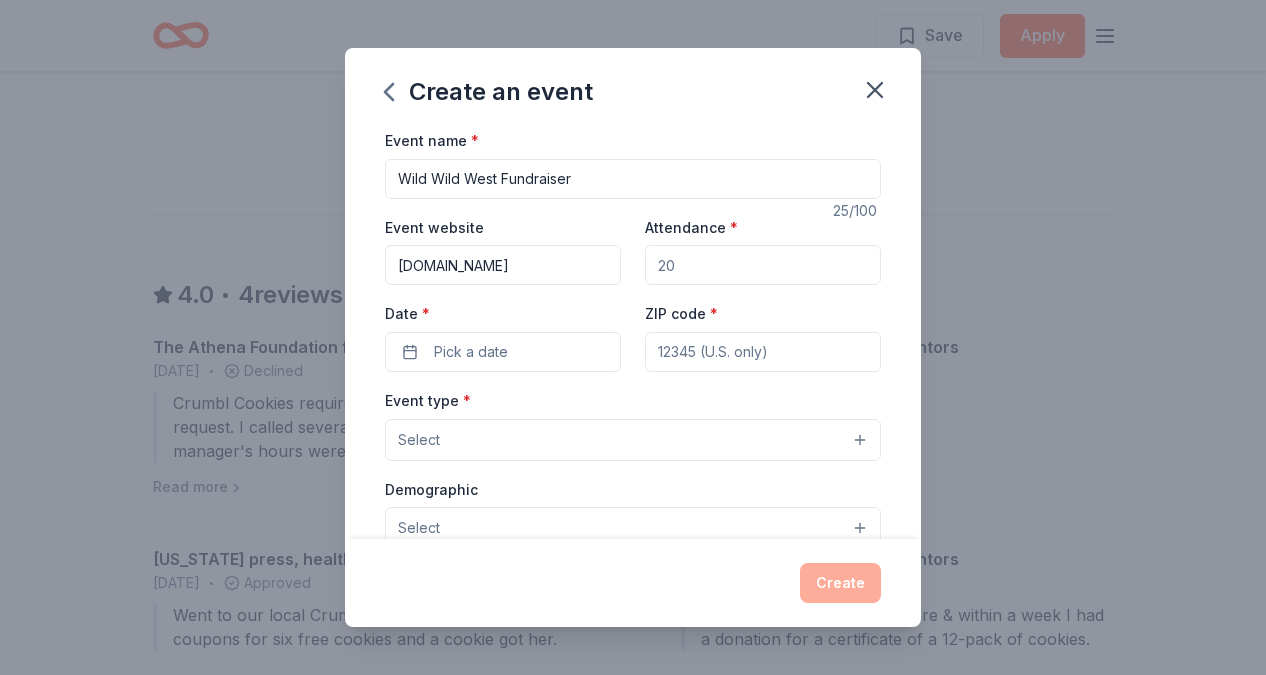 type on "[DOMAIN_NAME]" 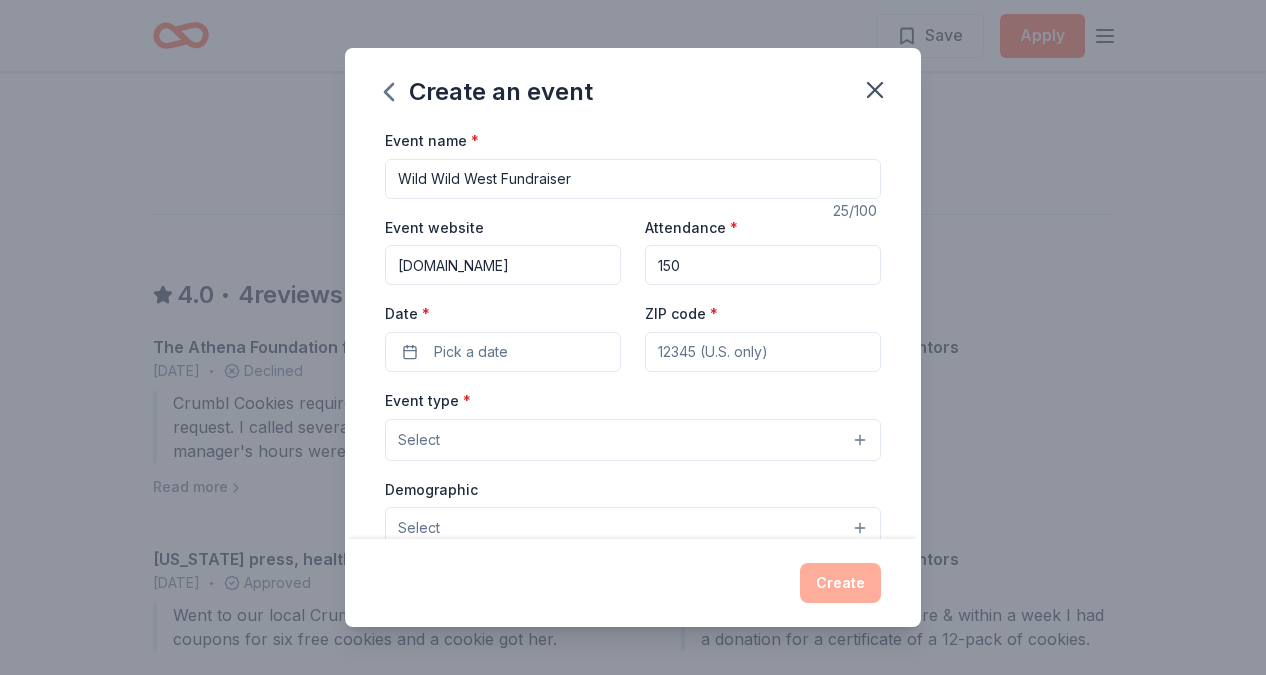 type on "150" 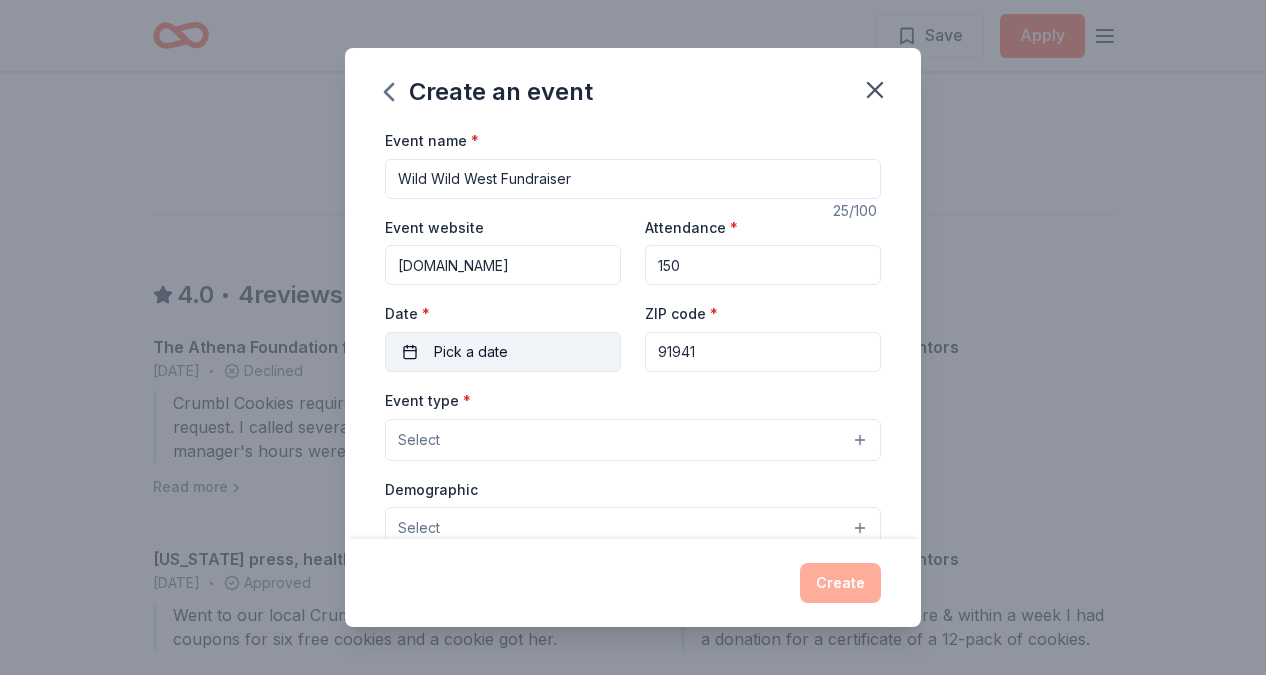 type on "91941" 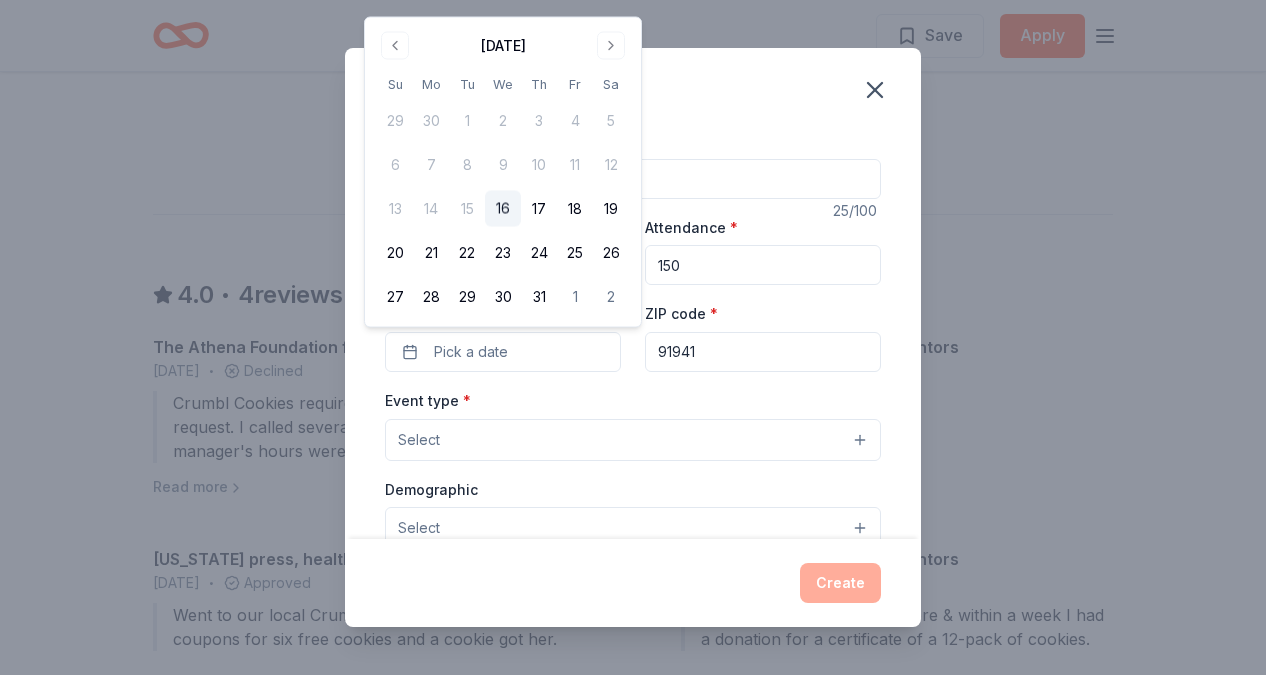 drag, startPoint x: 608, startPoint y: 40, endPoint x: 601, endPoint y: 50, distance: 12.206555 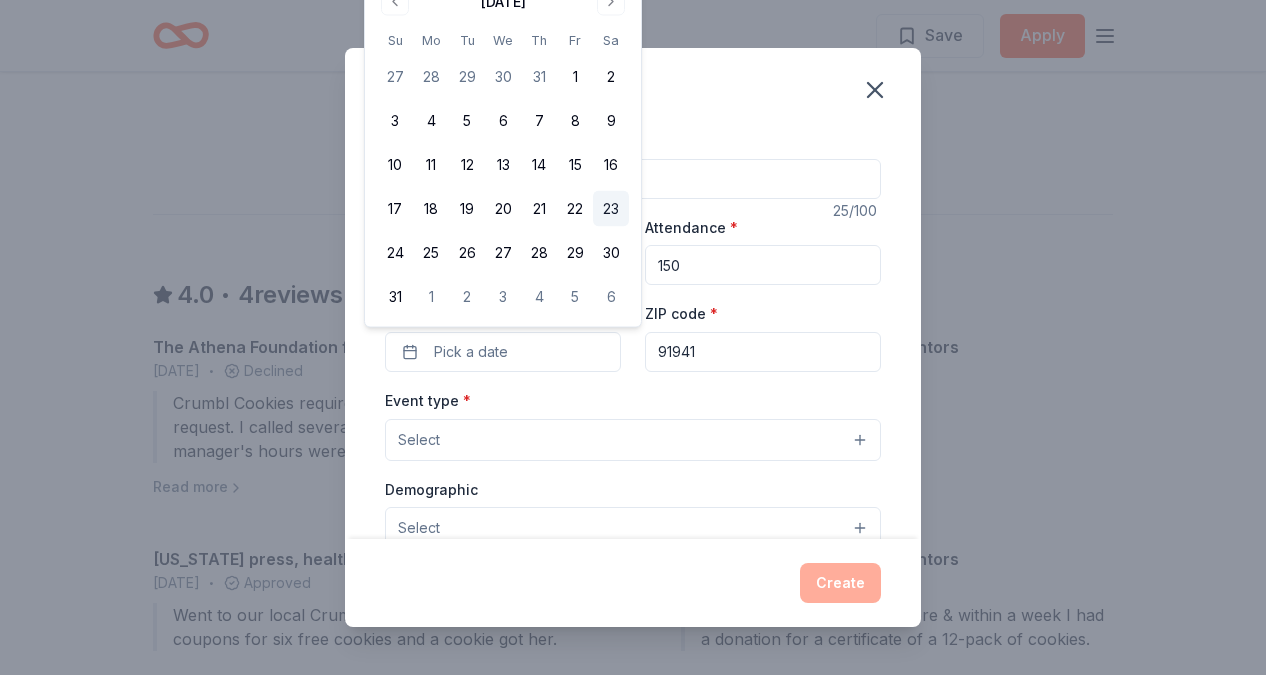 click on "23" at bounding box center [611, 209] 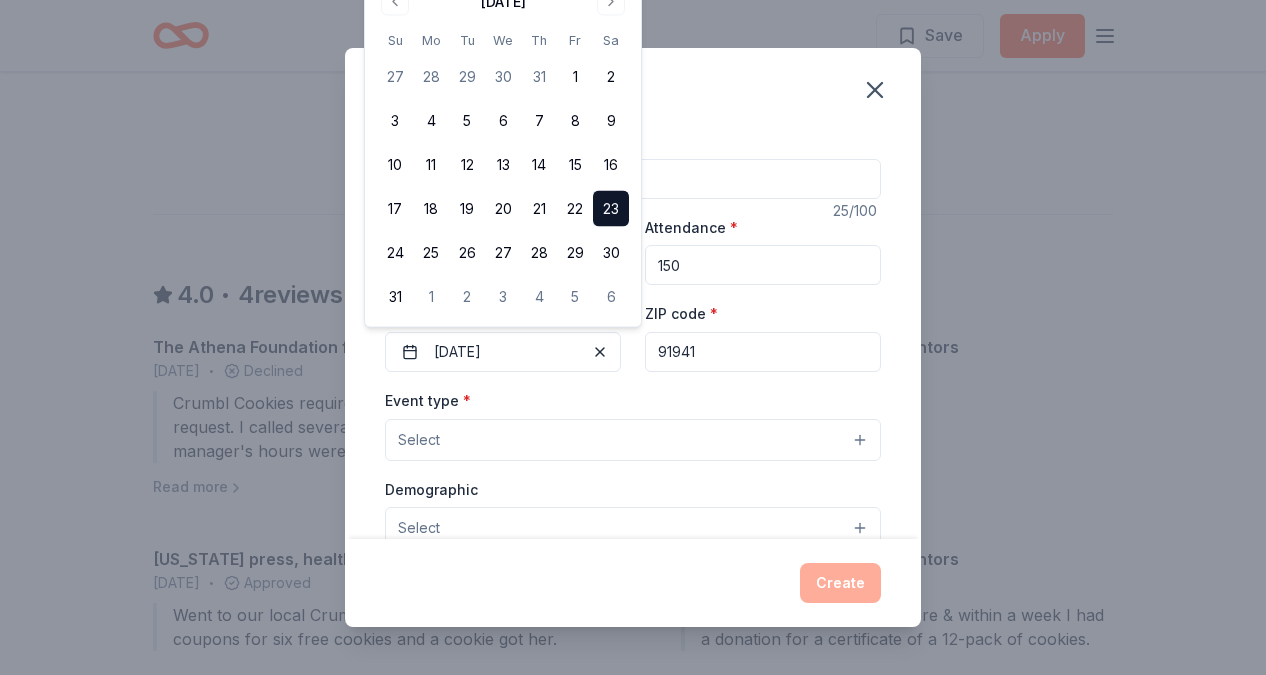 click on "Select" at bounding box center (633, 440) 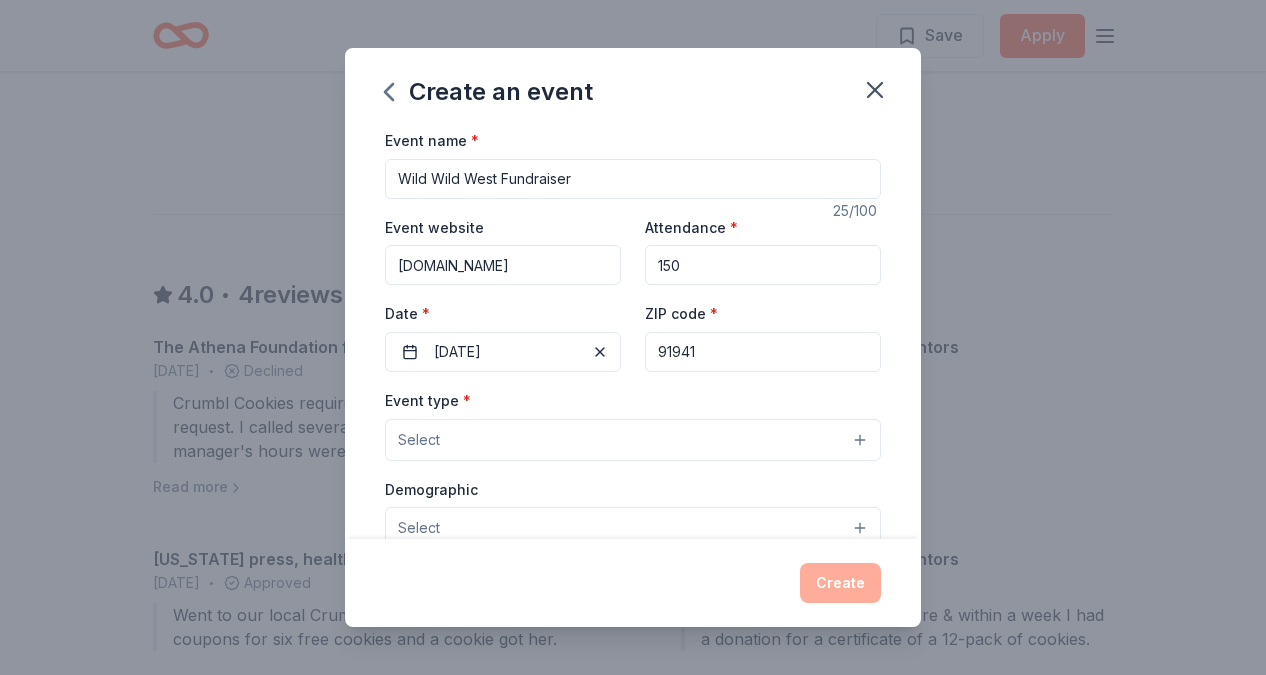 click on "Select" at bounding box center (633, 440) 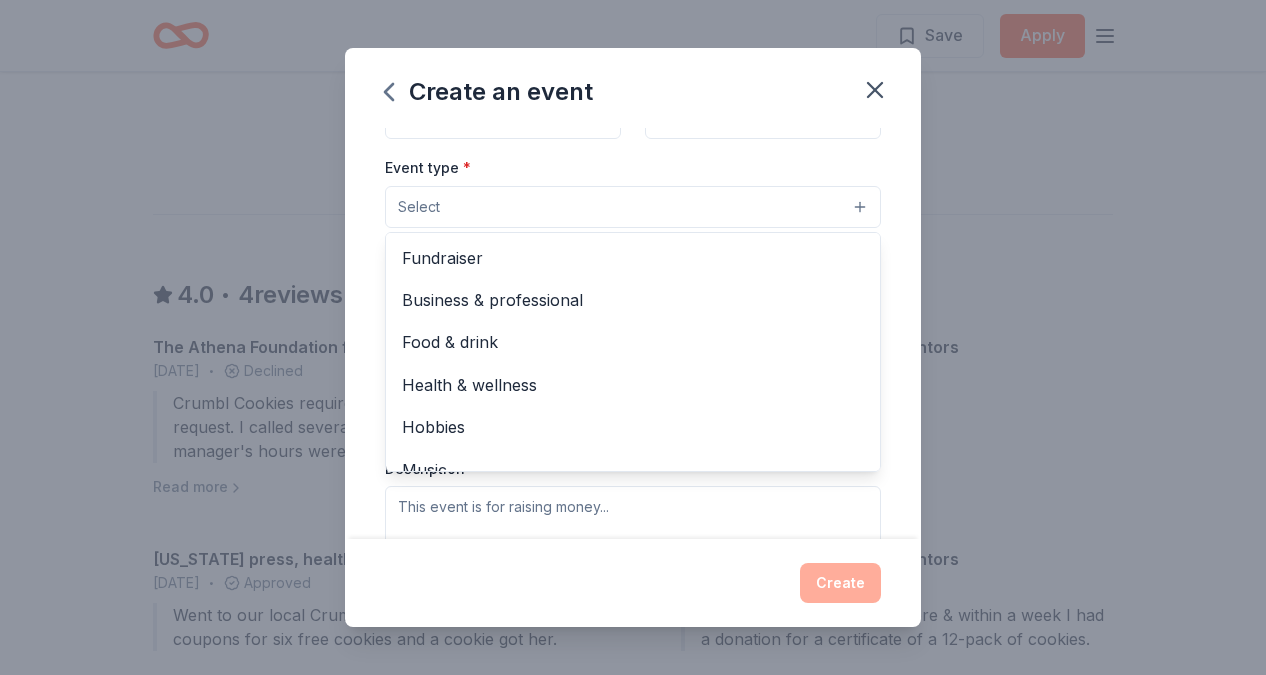 scroll, scrollTop: 240, scrollLeft: 0, axis: vertical 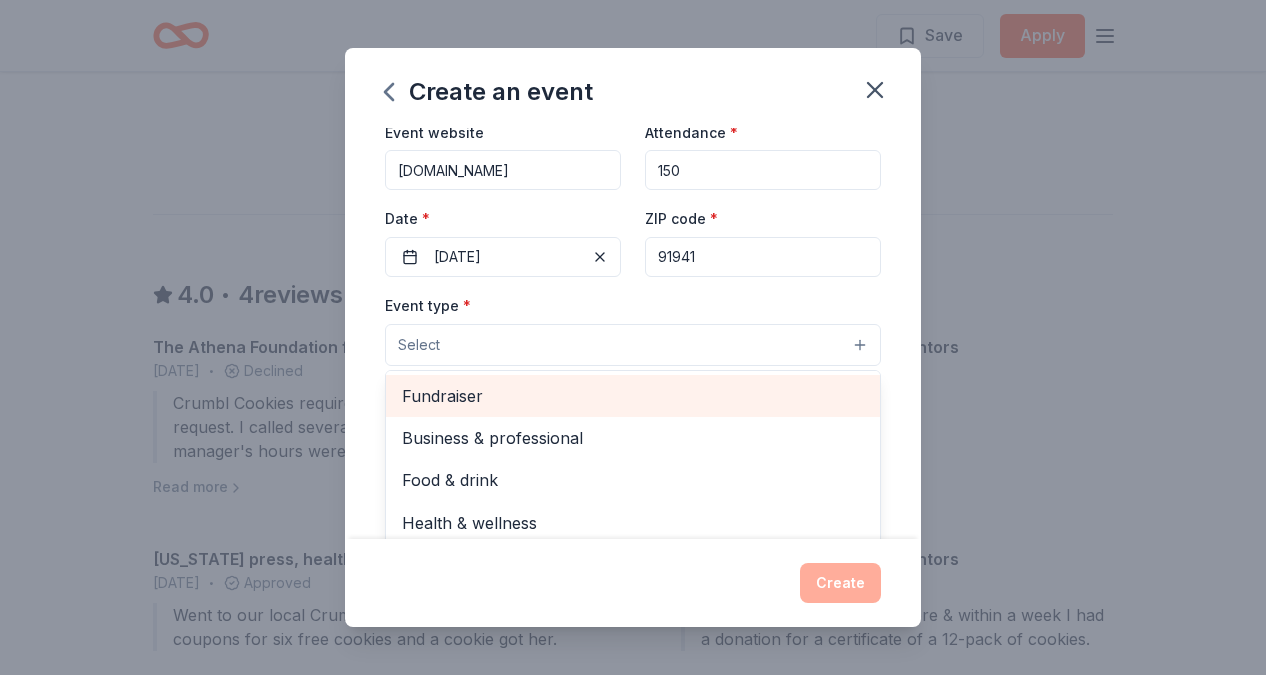 click on "Fundraiser" at bounding box center [633, 396] 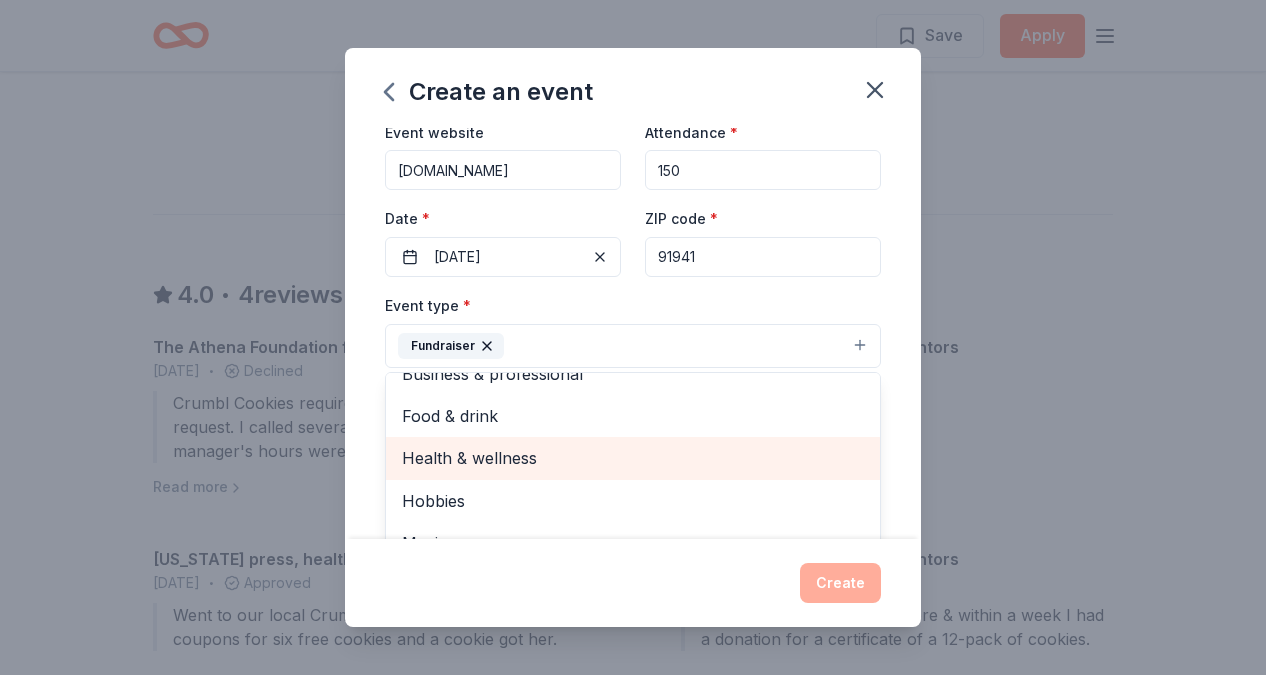scroll, scrollTop: 0, scrollLeft: 0, axis: both 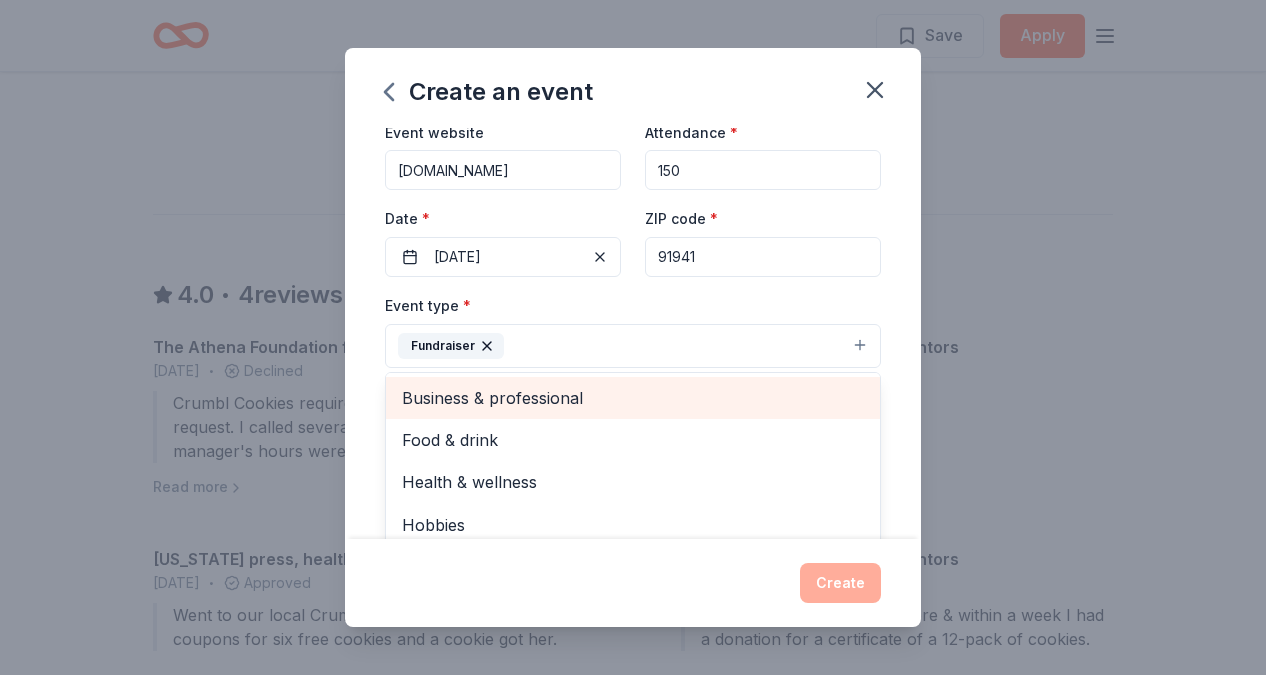 click on "Business & professional" at bounding box center (633, 398) 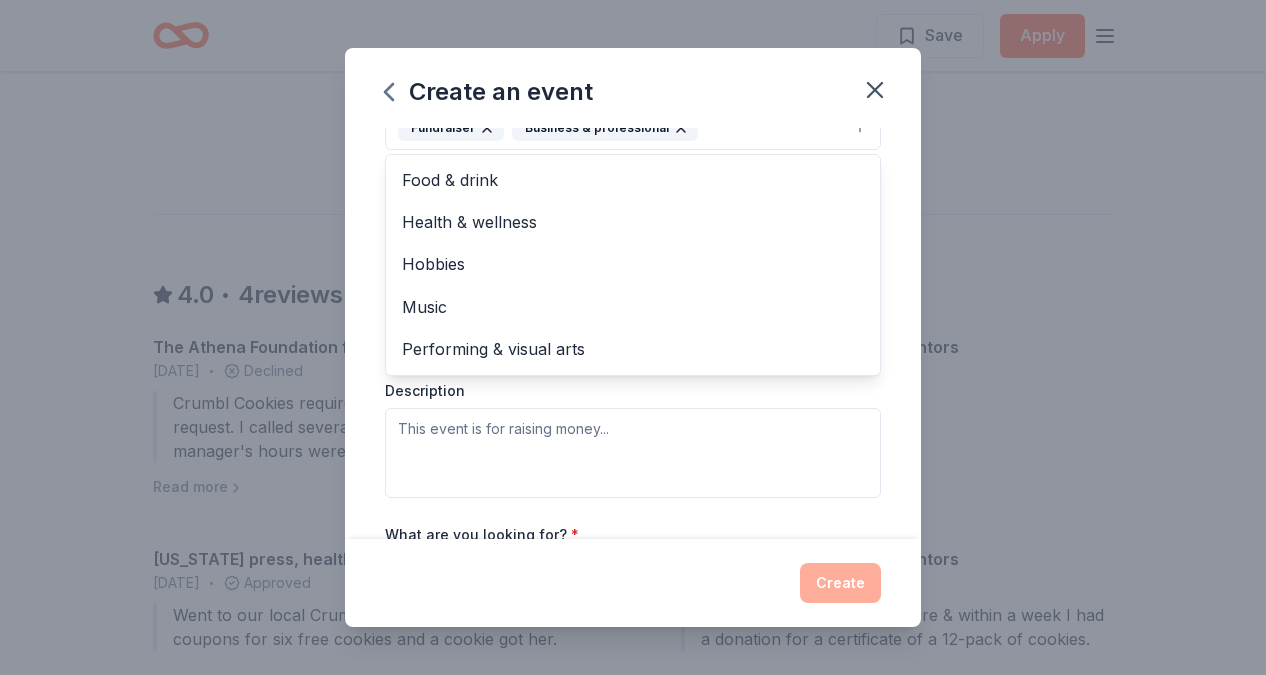 click on "Event type * Fundraiser Business & professional Food & drink Health & wellness Hobbies Music Performing & visual arts Demographic Select We use this information to help brands find events with their target demographic to sponsor their products. Mailing address Apt/unit Description" at bounding box center [633, 286] 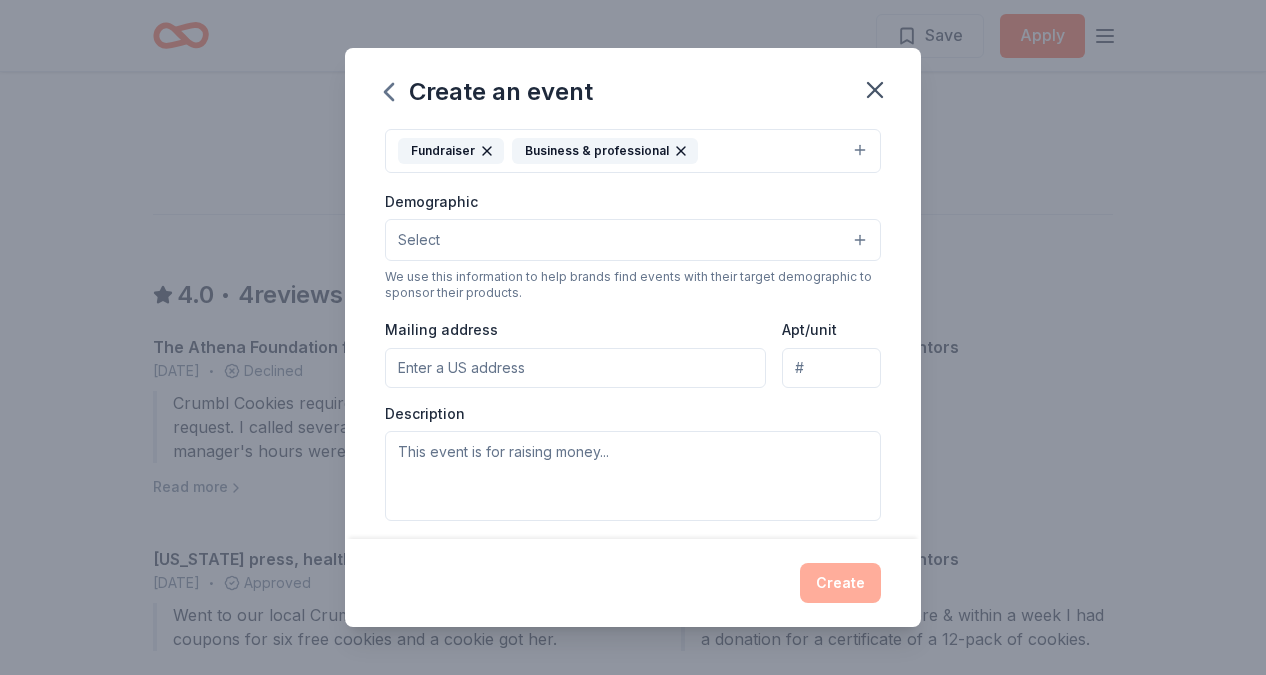 click on "Mailing address" at bounding box center (575, 368) 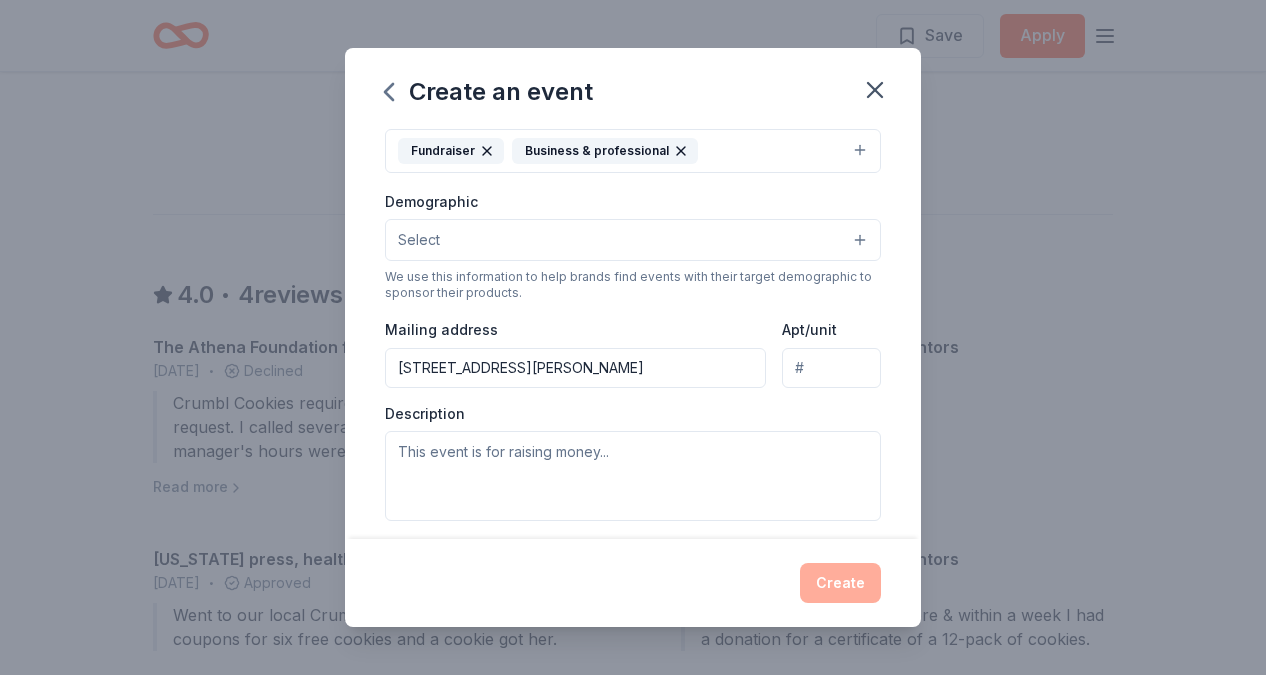 type on "Suite 300" 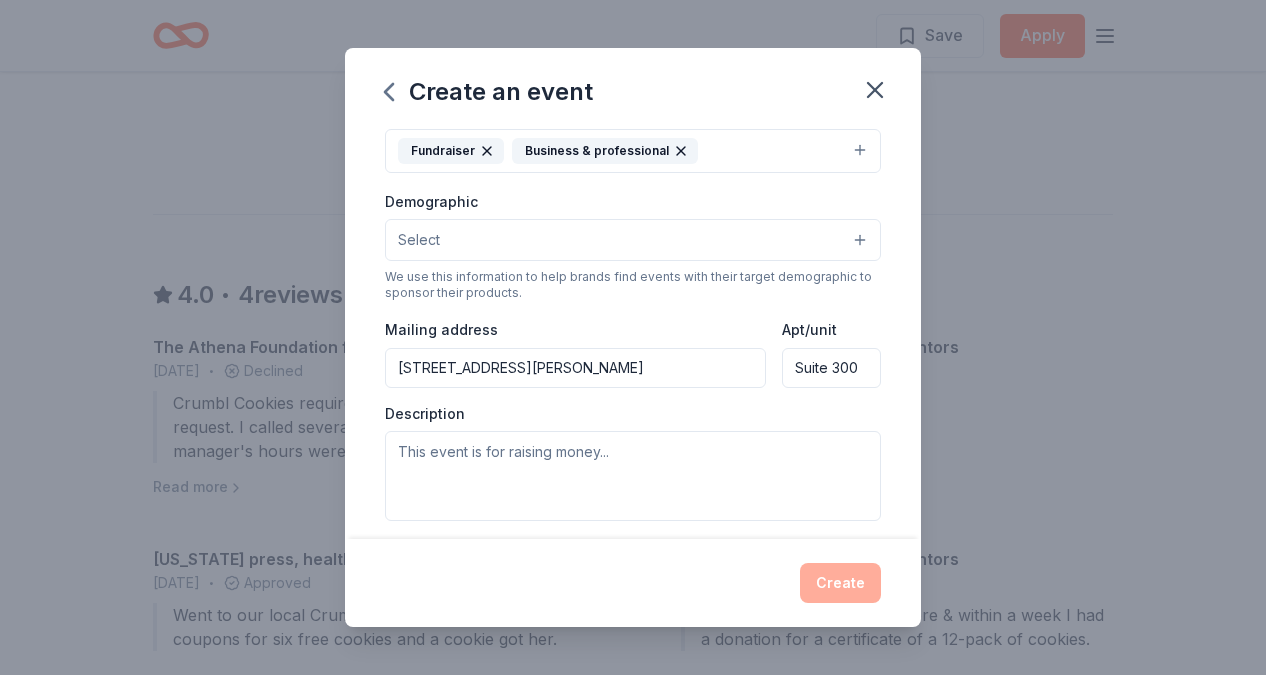 click on "Select" at bounding box center [633, 240] 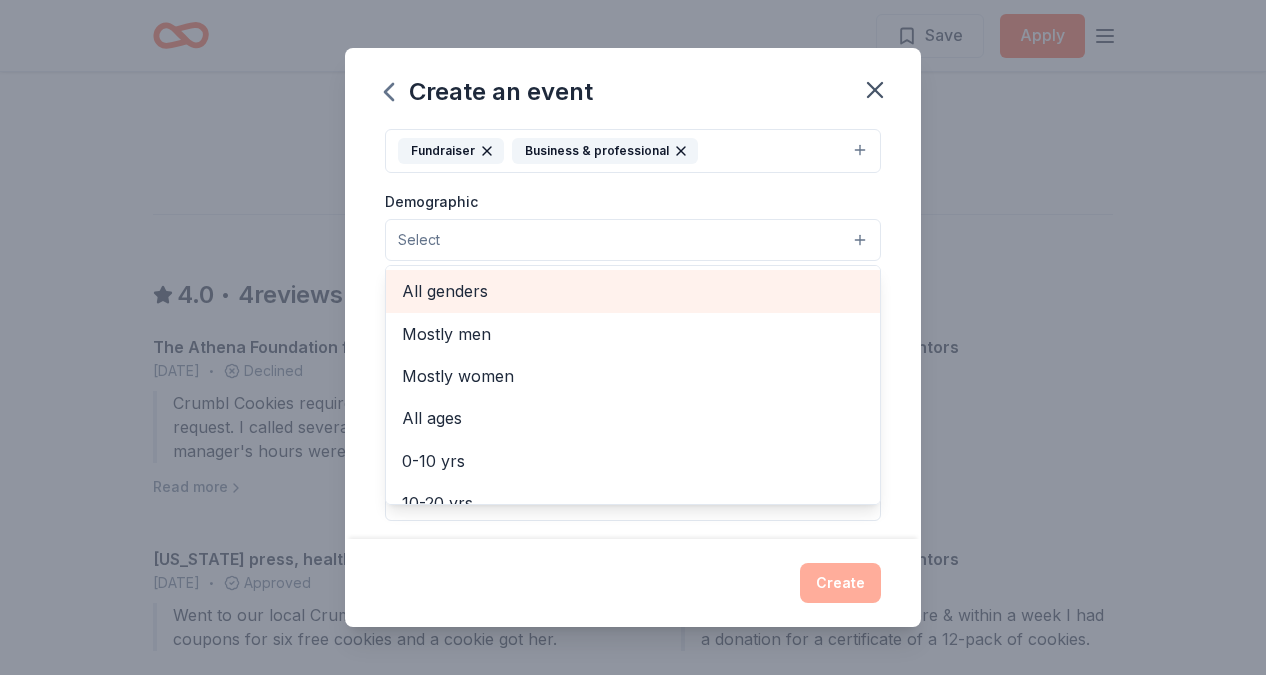 click on "All genders" at bounding box center (633, 291) 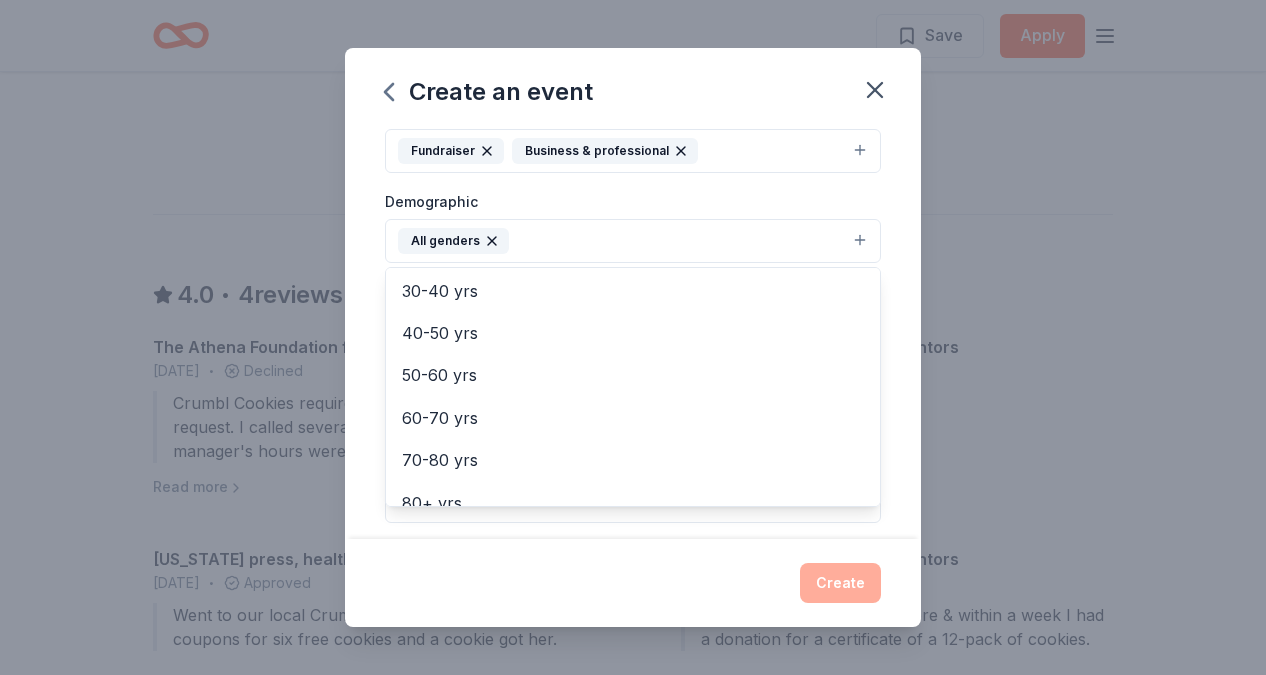 scroll, scrollTop: 279, scrollLeft: 0, axis: vertical 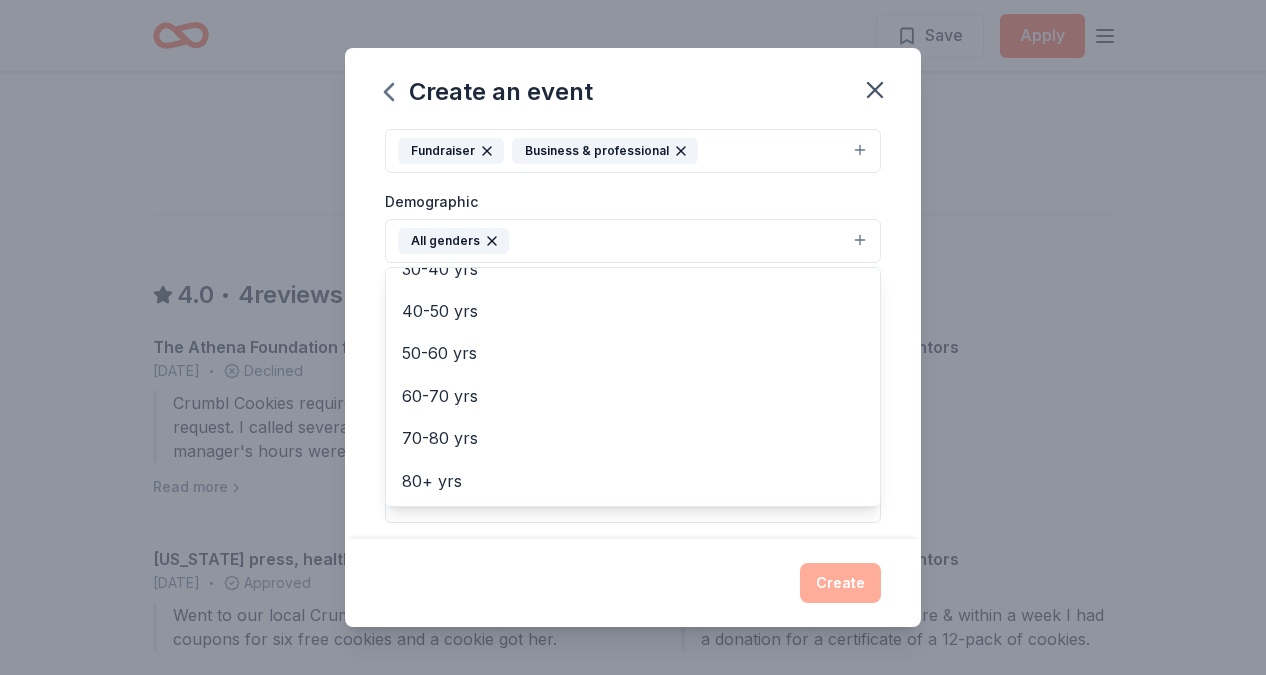 click on "Create an event Event name * Wild Wild West Fundraiser 25 /100 Event website www.tmi-inc.org Attendance * 150 Date * 08/23/2025 ZIP code * 91941 Event type * Fundraiser Business & professional Demographic All genders Mostly men Mostly women All ages 0-10 yrs 10-20 yrs 20-30 yrs 30-40 yrs 40-50 yrs 50-60 yrs 60-70 yrs 70-80 yrs 80+ yrs We use this information to help brands find events with their target demographic to sponsor their products. Mailing address 4740 Murphy Canyon Rd Apt/unit Suite 300 Description What are you looking for? * Auction & raffle Meals Snacks Desserts Alcohol Beverages Send me reminders Email me reminders of donor application deadlines Recurring event Create" at bounding box center [633, 337] 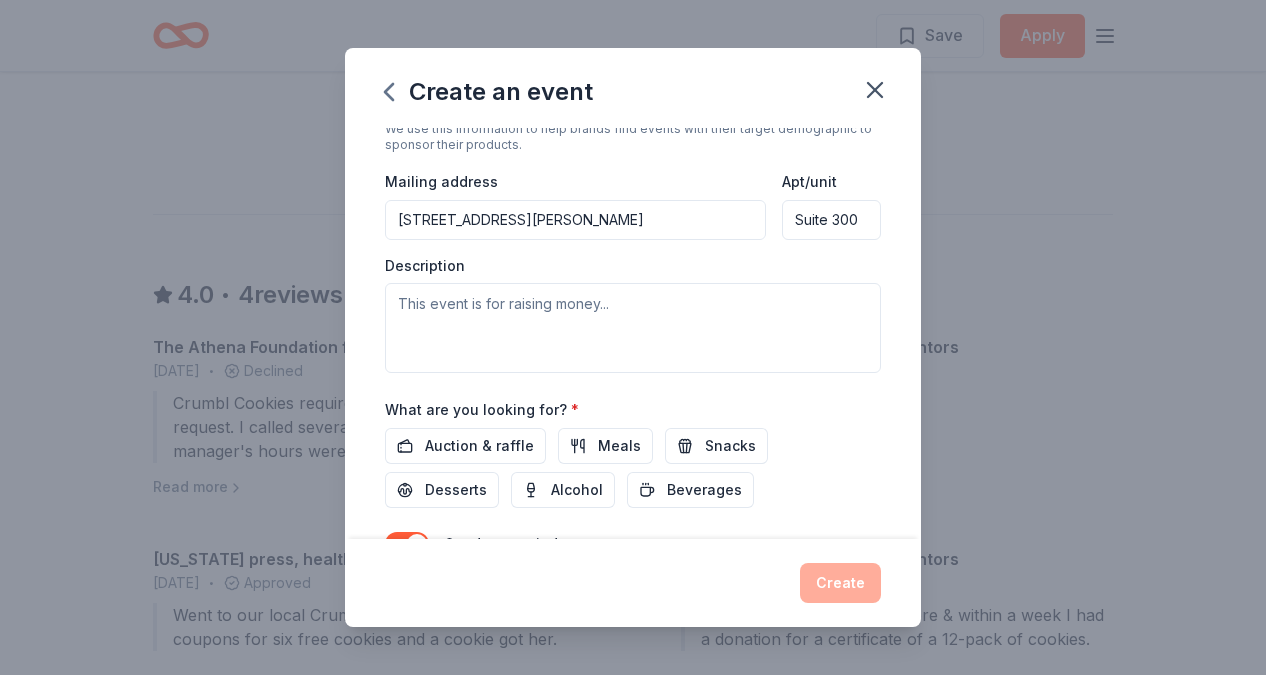 scroll, scrollTop: 445, scrollLeft: 0, axis: vertical 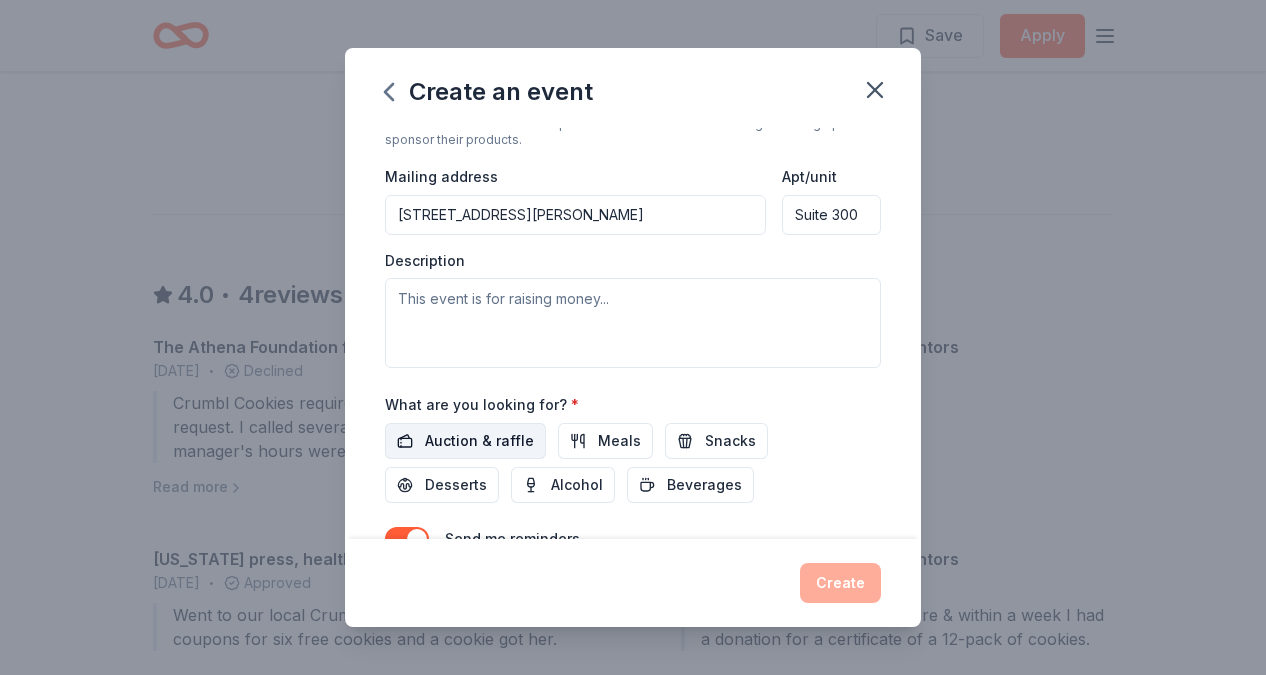 click on "Auction & raffle" at bounding box center [479, 441] 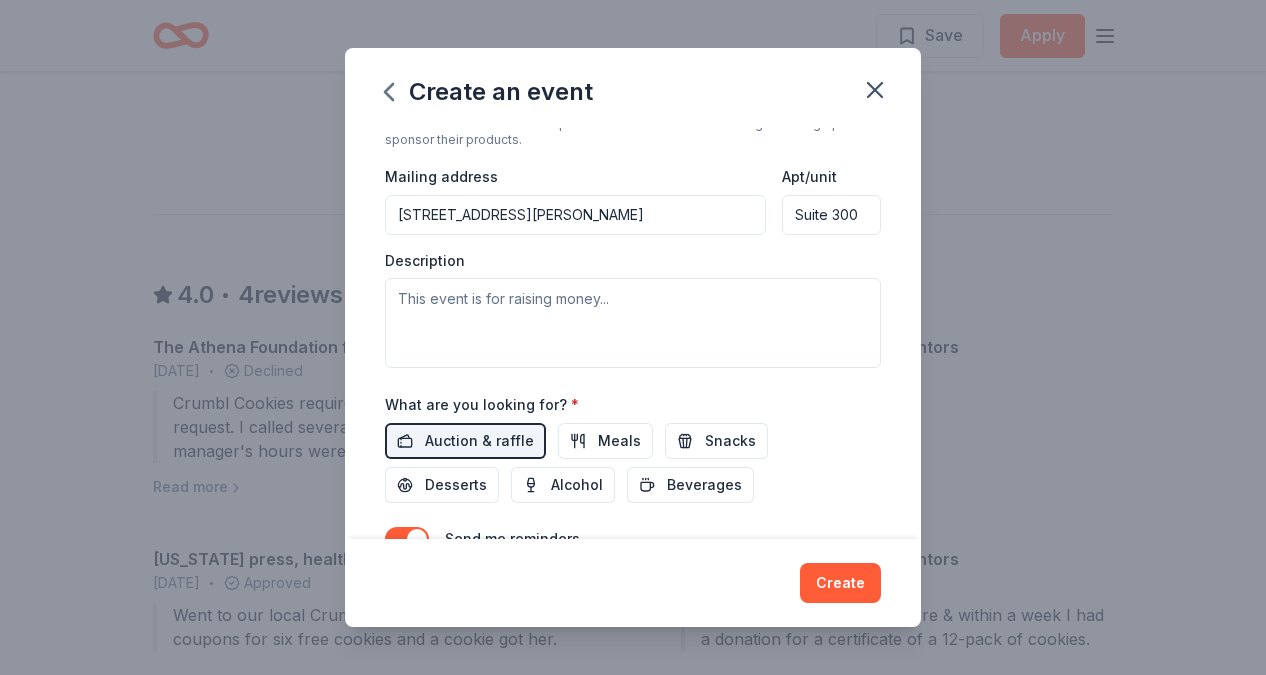 scroll, scrollTop: 446, scrollLeft: 0, axis: vertical 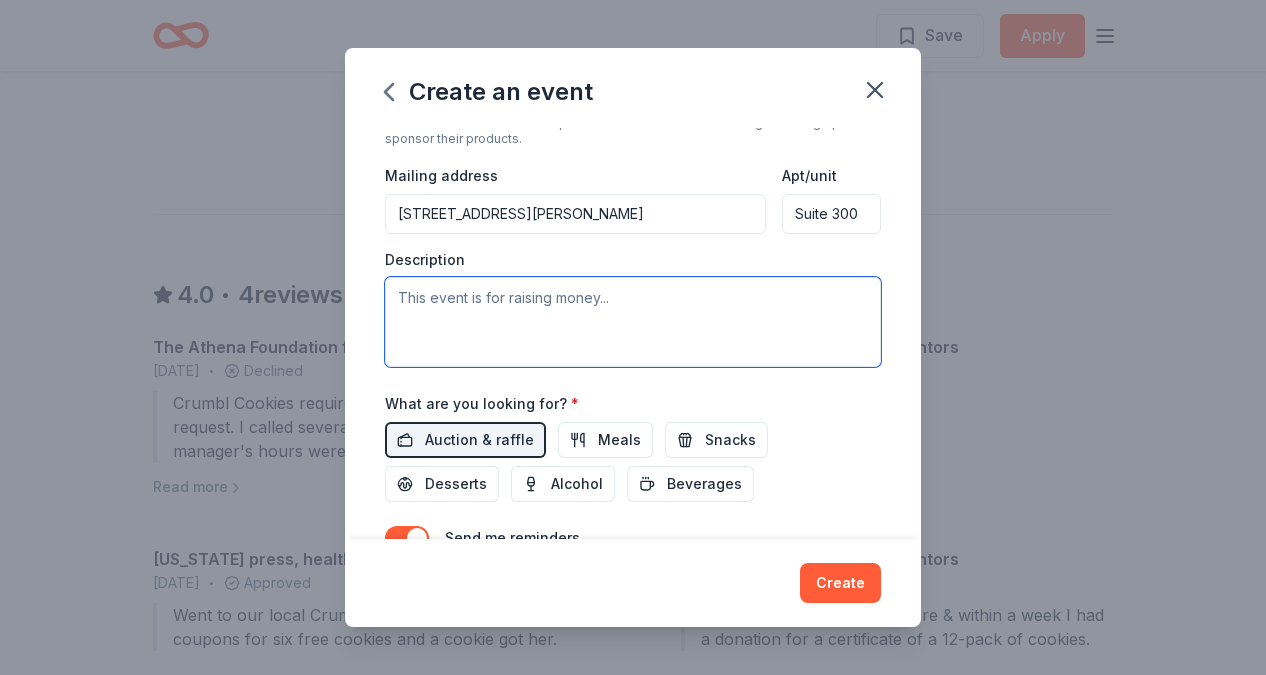 click at bounding box center (633, 322) 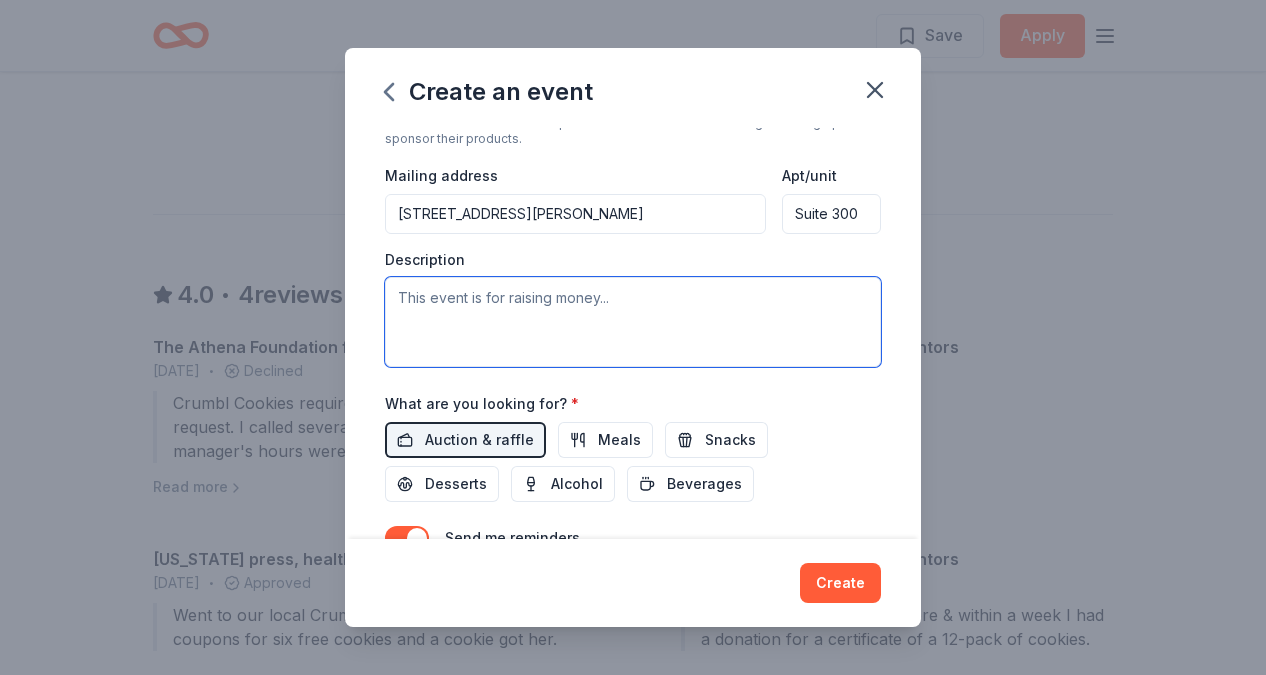 click at bounding box center (633, 322) 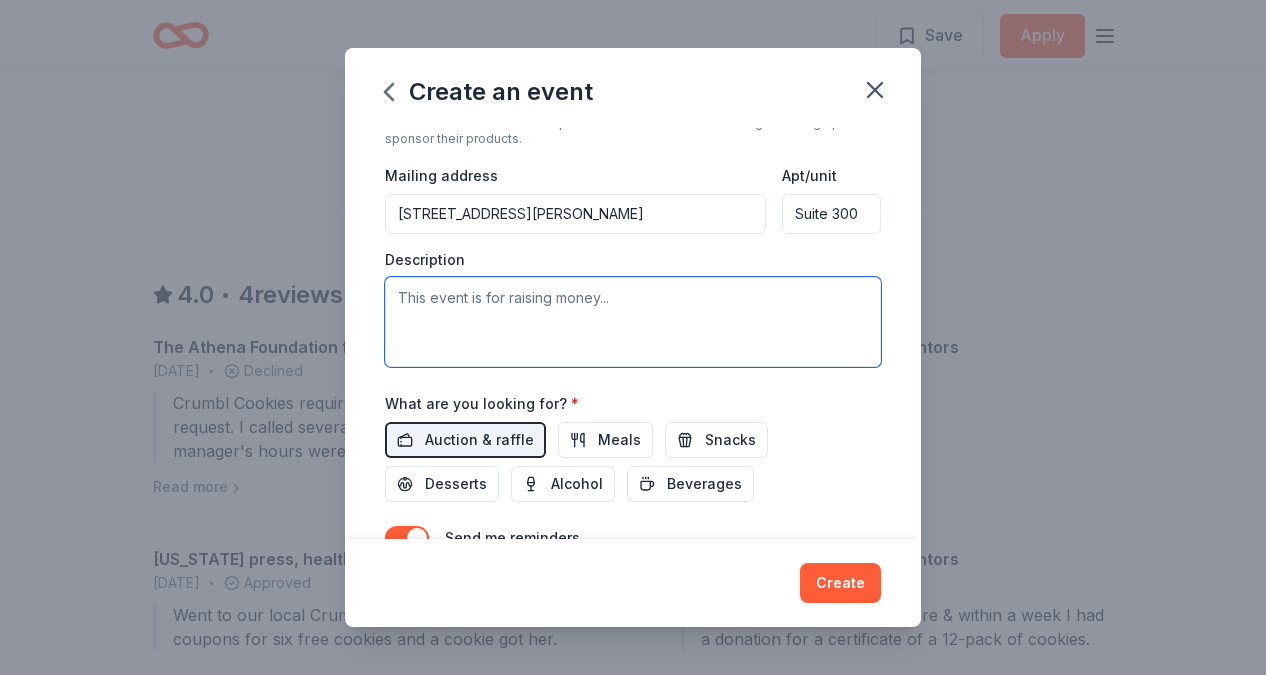 paste on "TMI relies on the generosity and involvement of people like you, with every contribution helping our clients to live full and successful lives. All funds raised will go directly to TMI’s Julie Casey Honorary Fund which provides cash grants to individuals receiving support from TMI for a variety of essential purposes. Our goal this year is to raise $50,000. Any in-kind donation that you can provide would be greatly appreciated" 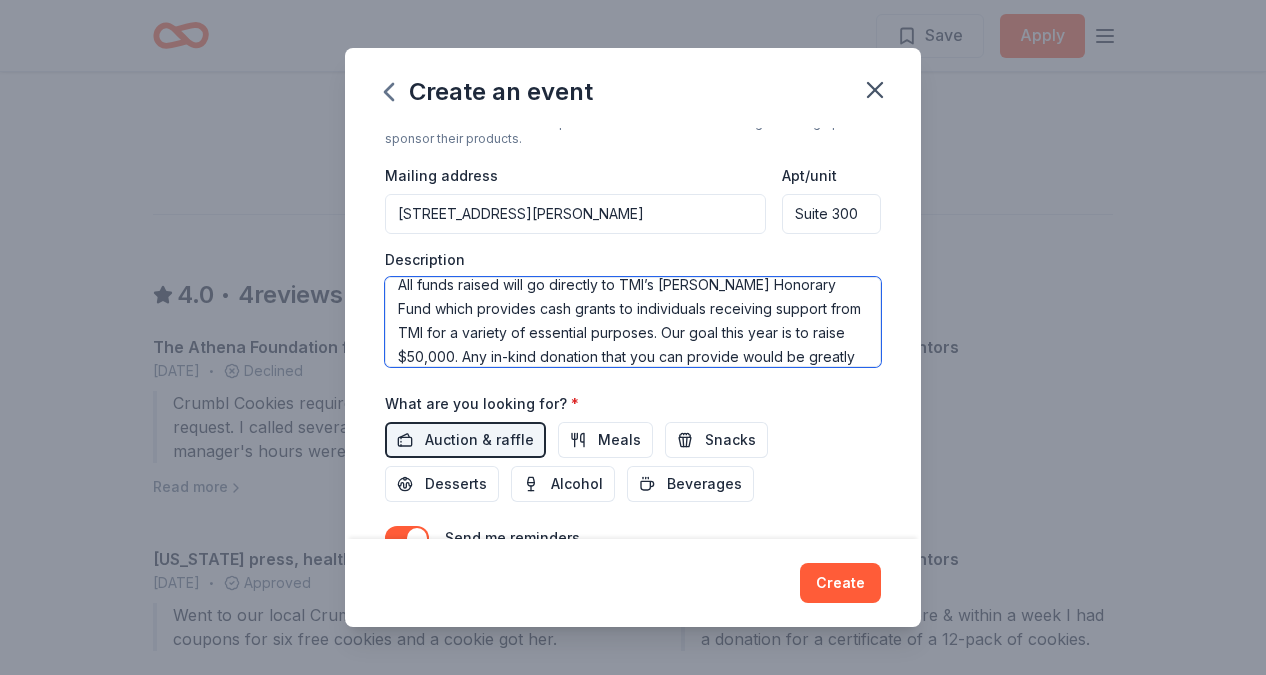 scroll, scrollTop: 96, scrollLeft: 0, axis: vertical 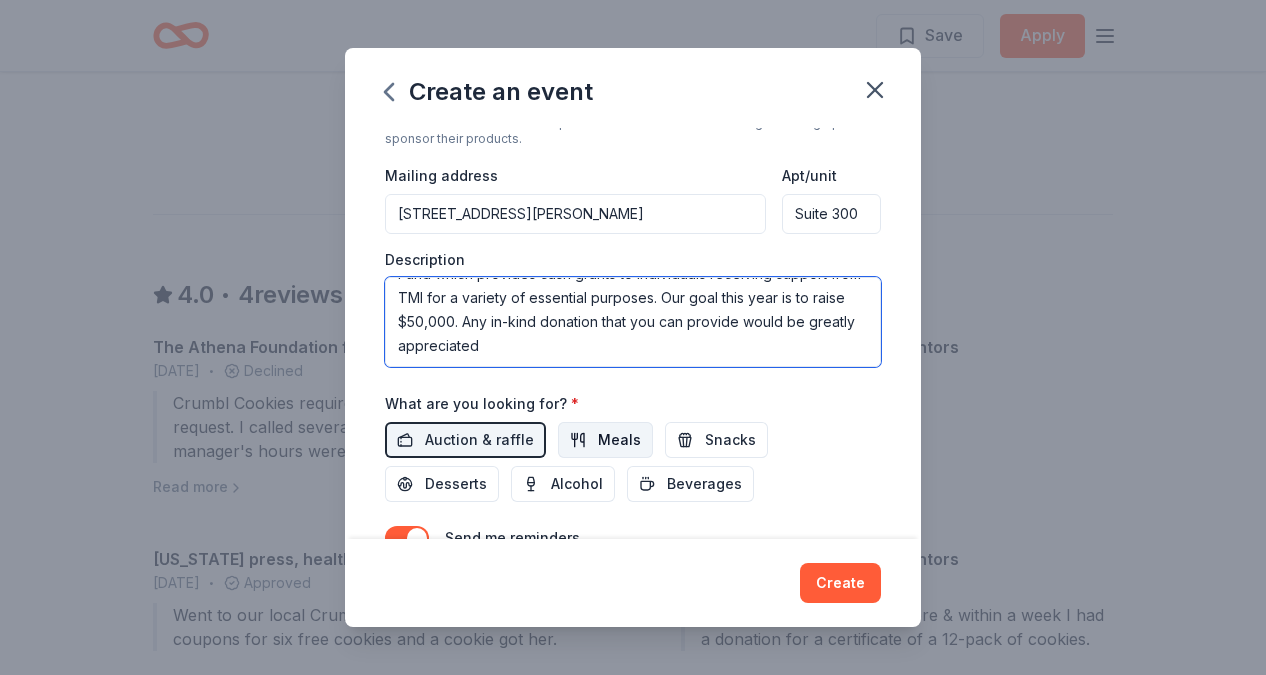 type on "TMI relies on the generosity and involvement of people like you, with every contribution helping our clients to live full and successful lives. All funds raised will go directly to TMI’s Julie Casey Honorary Fund which provides cash grants to individuals receiving support from TMI for a variety of essential purposes. Our goal this year is to raise $50,000. Any in-kind donation that you can provide would be greatly appreciated" 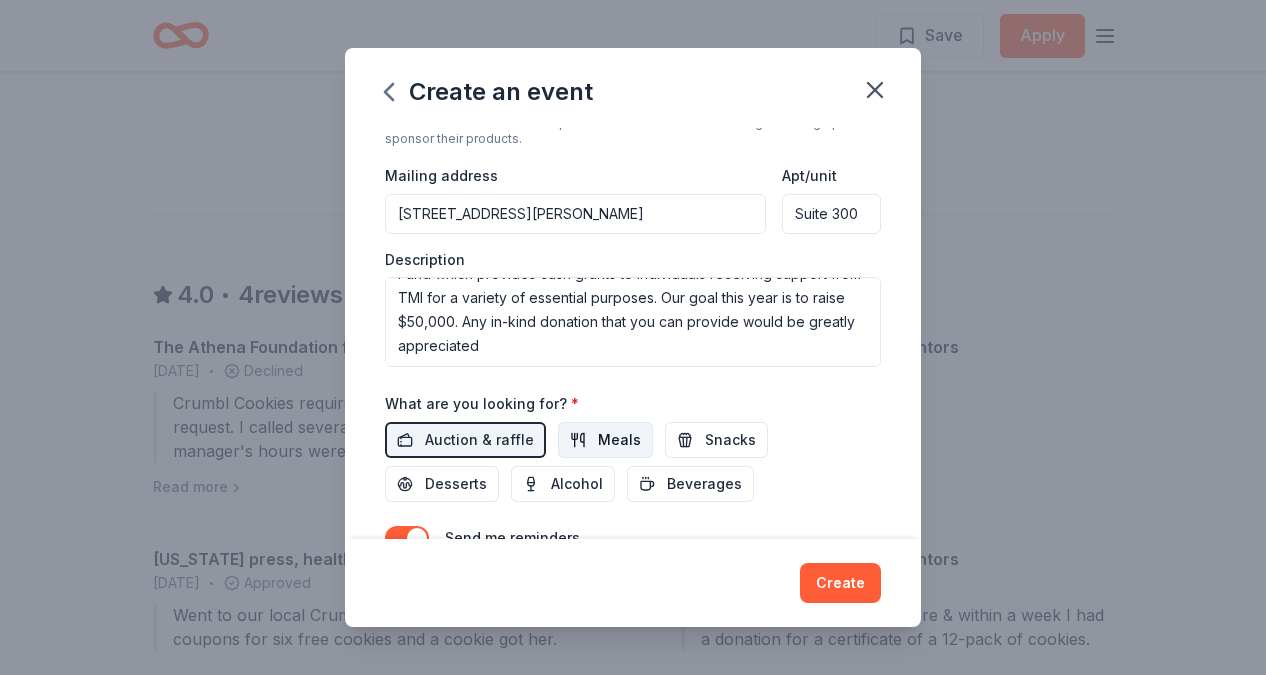click on "Meals" at bounding box center (619, 440) 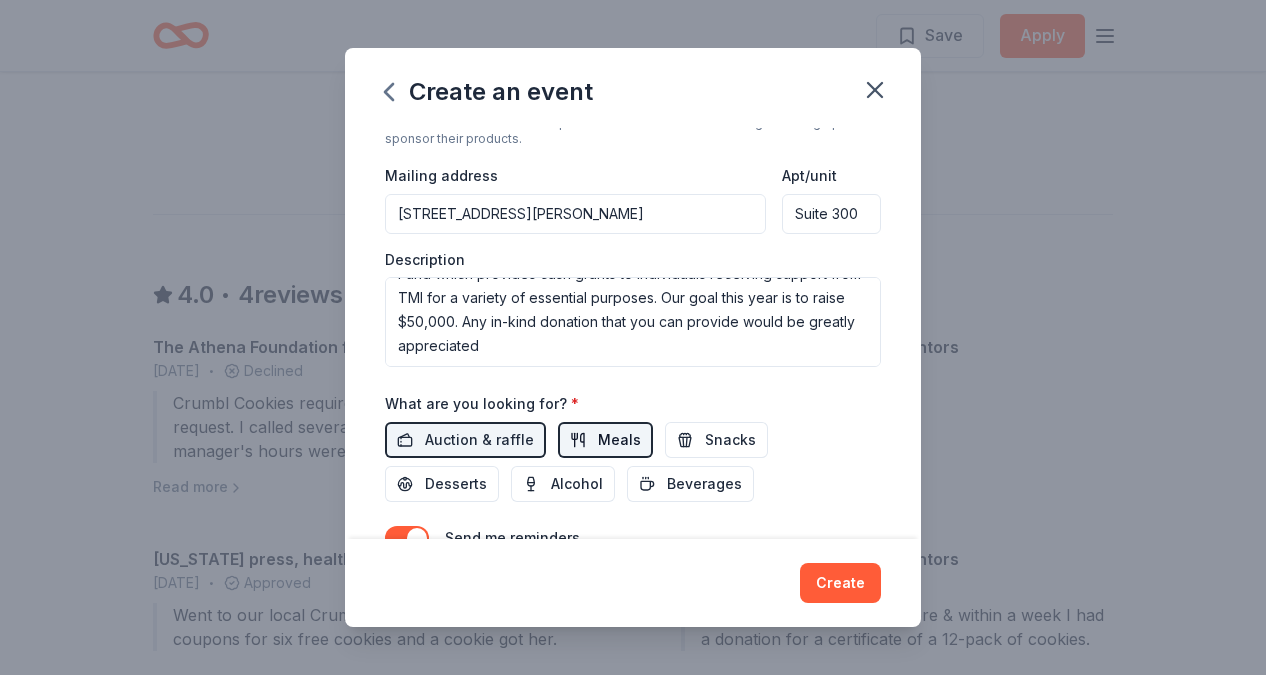 type 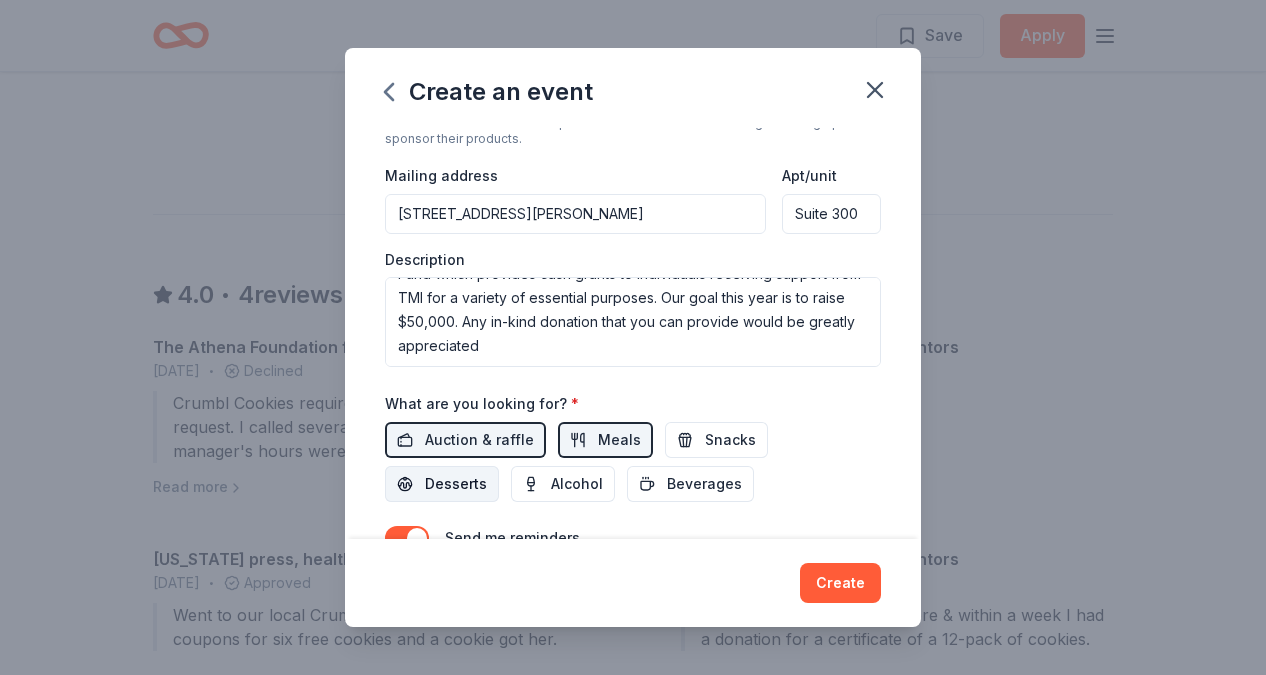 click on "Desserts" at bounding box center (456, 484) 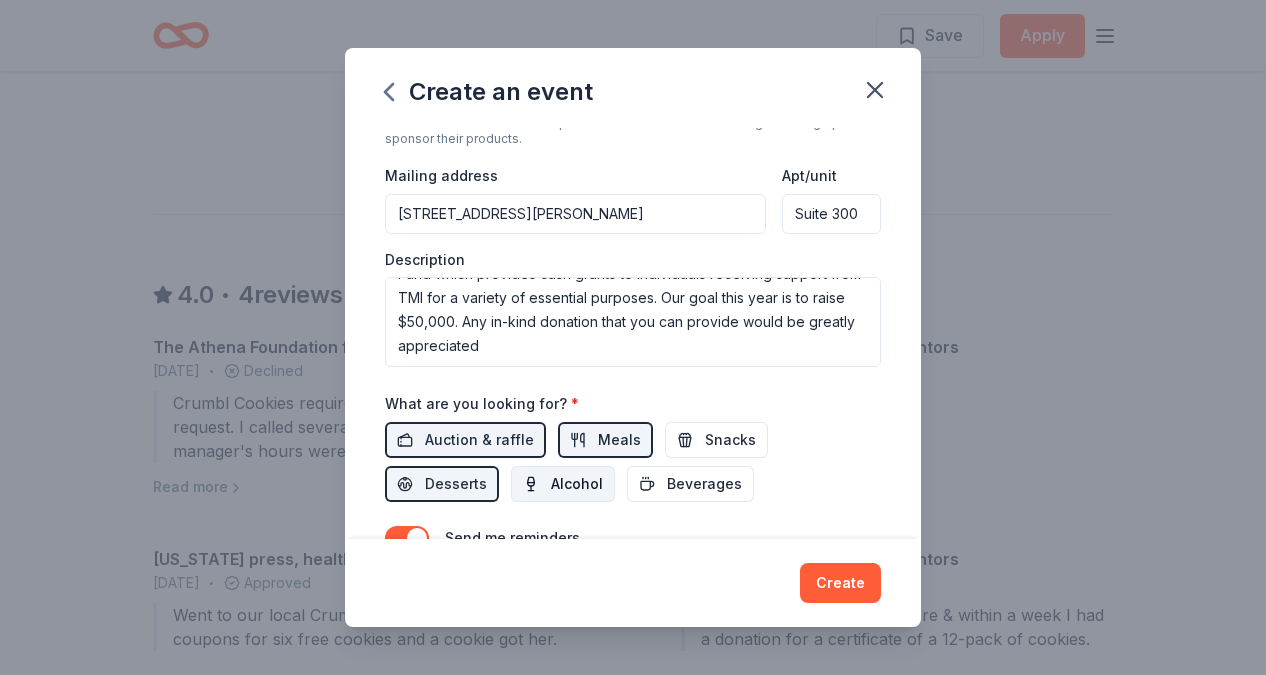 click on "Alcohol" at bounding box center (577, 484) 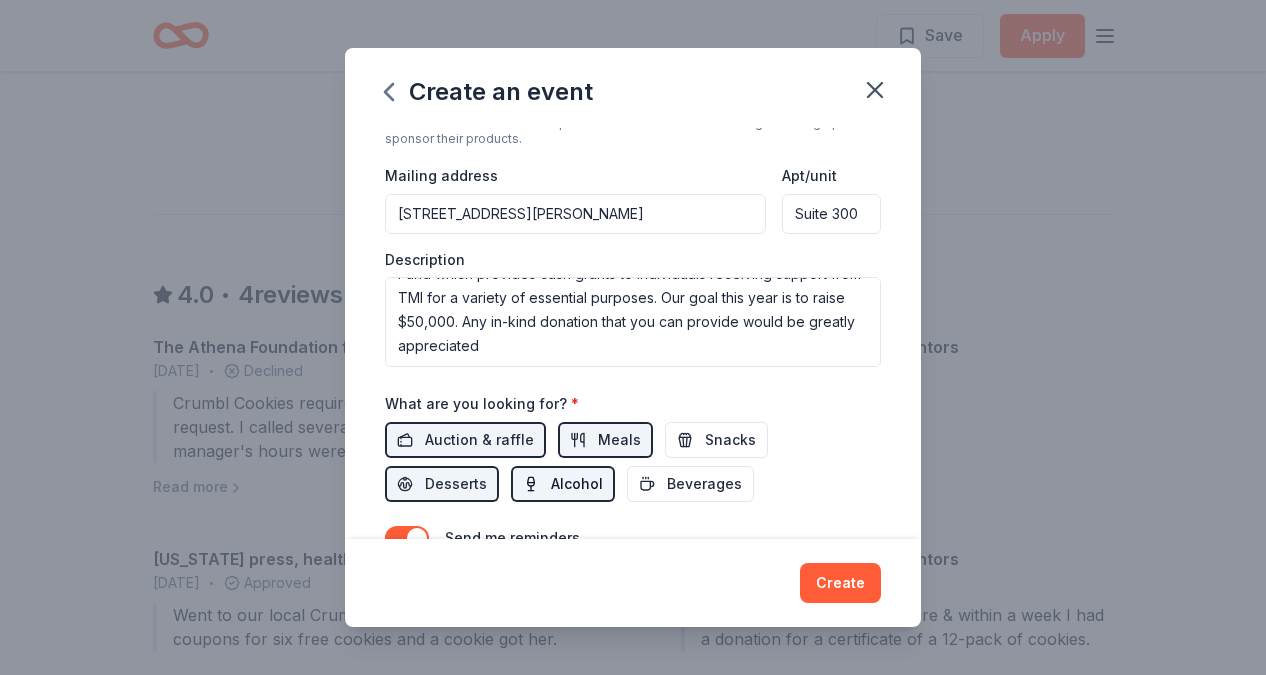 type 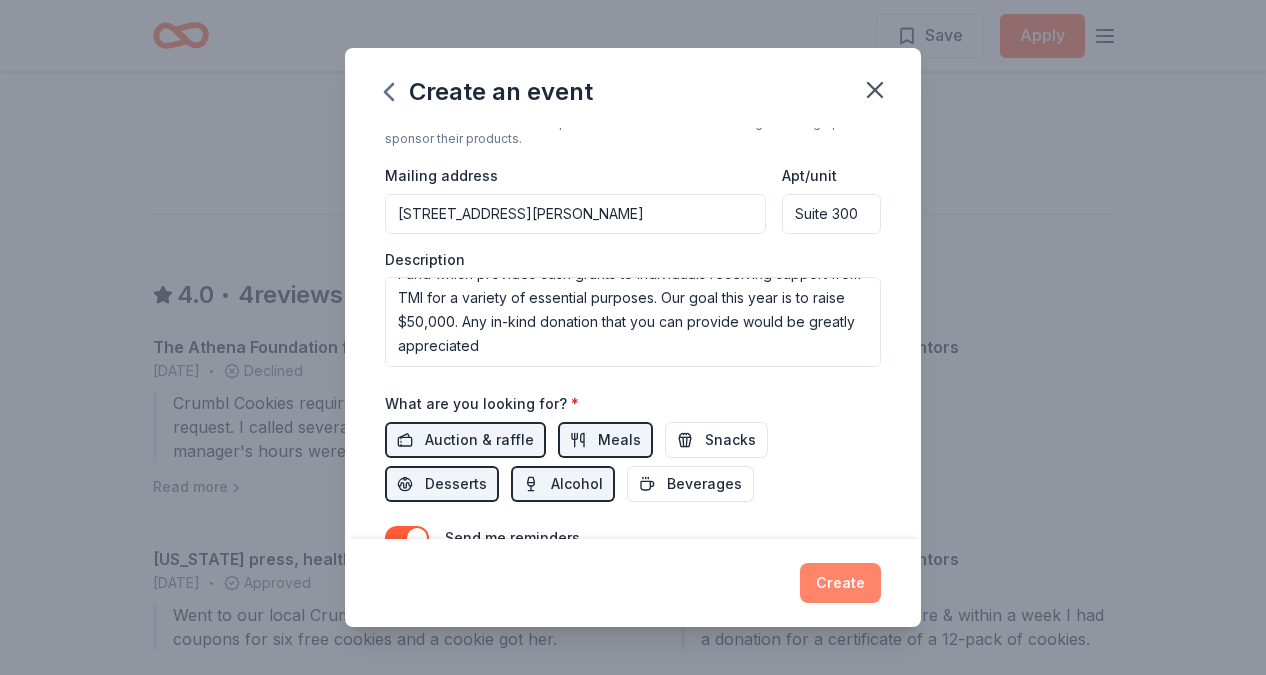 click on "Create" at bounding box center [840, 583] 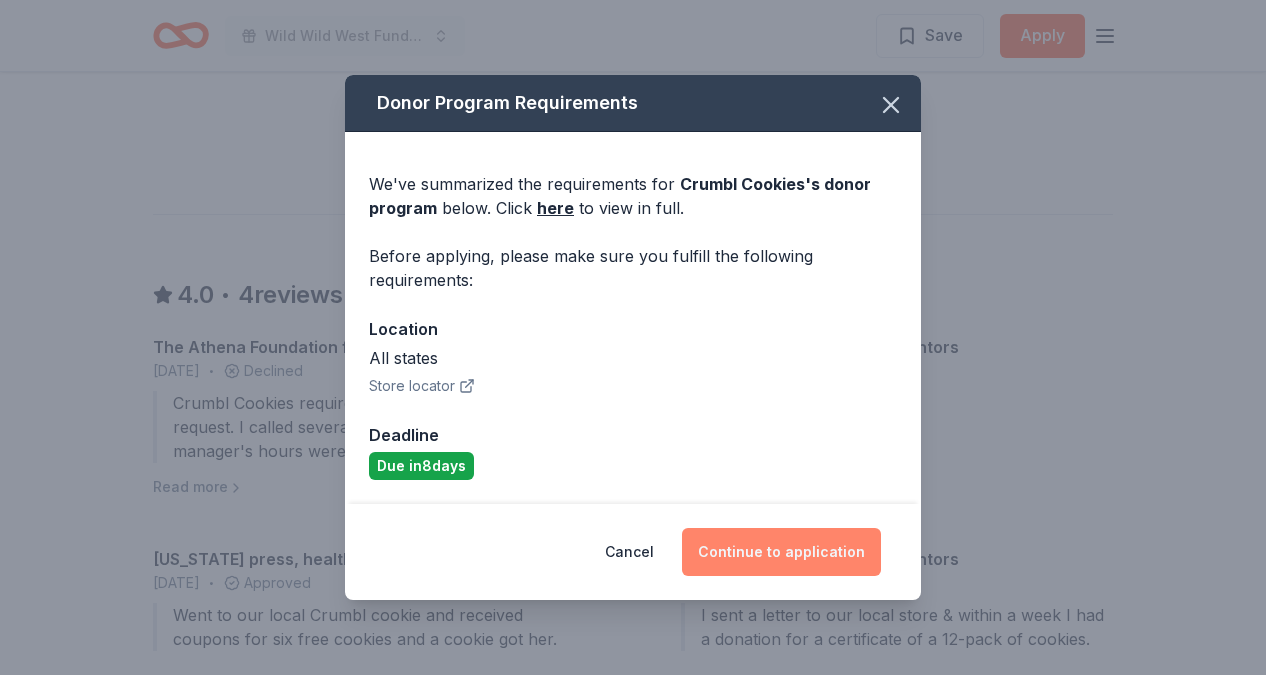 click on "Continue to application" at bounding box center [781, 552] 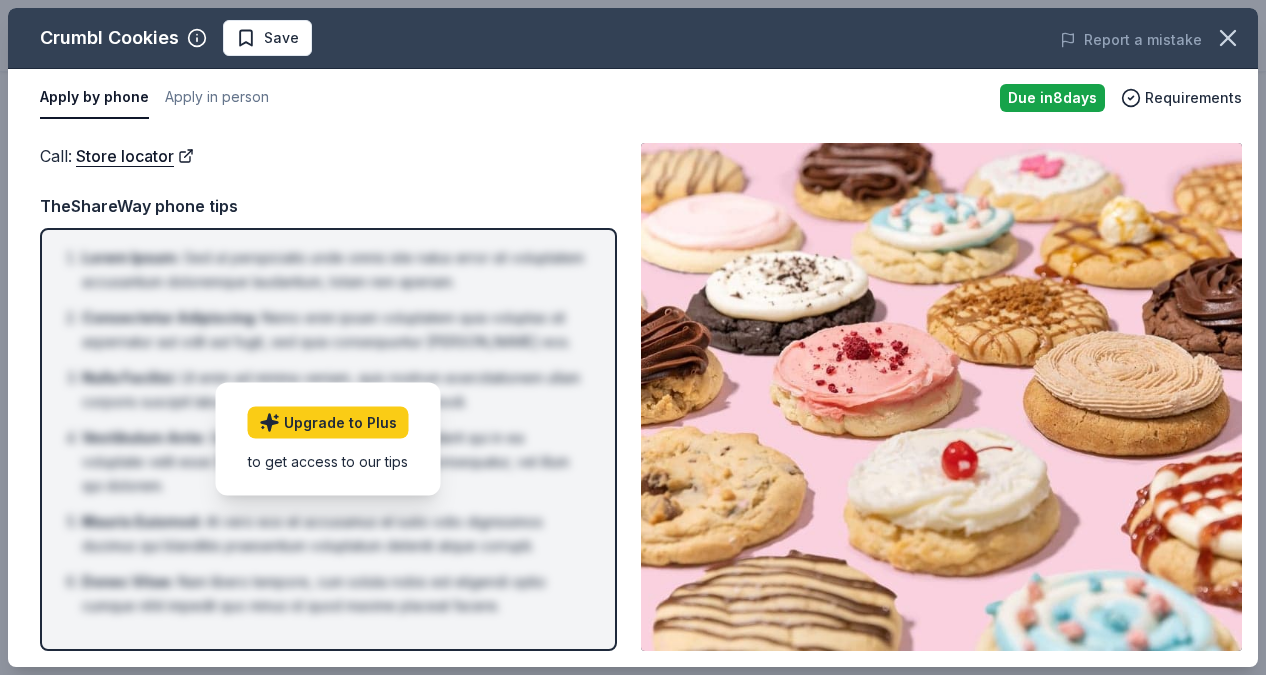 click on "TheShareWay phone tips" at bounding box center (328, 206) 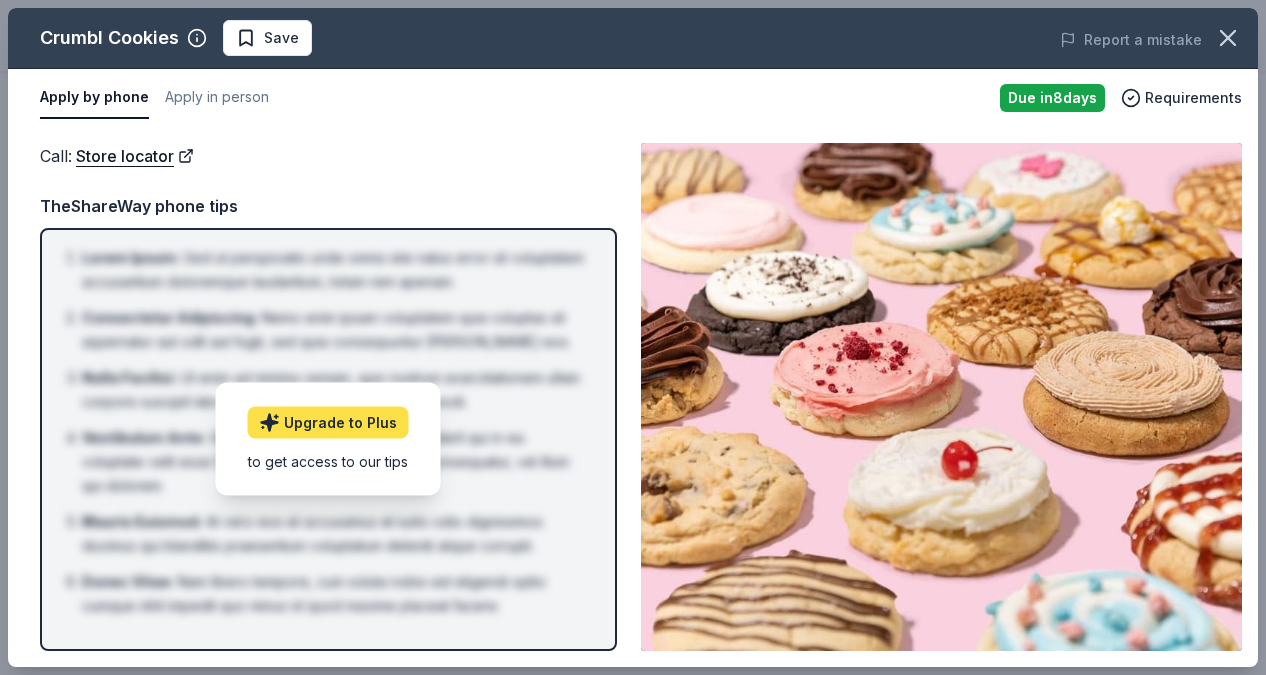 click on "Upgrade to Plus" at bounding box center (328, 423) 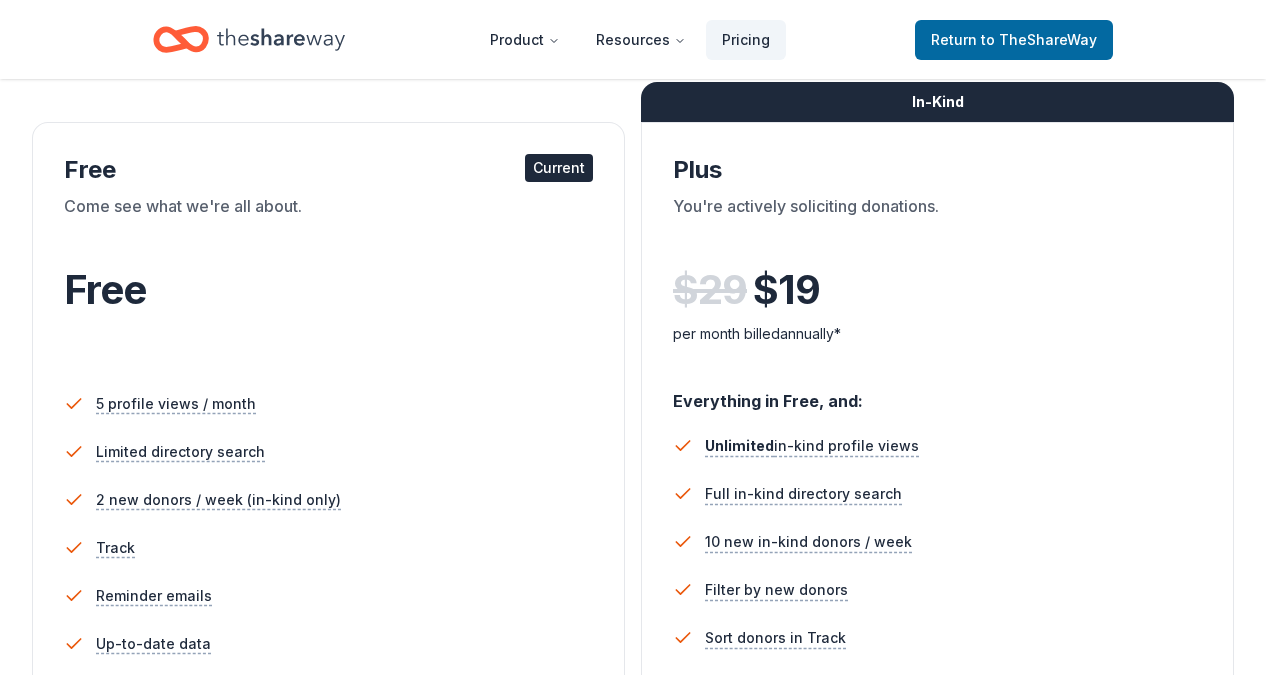 scroll, scrollTop: 323, scrollLeft: 0, axis: vertical 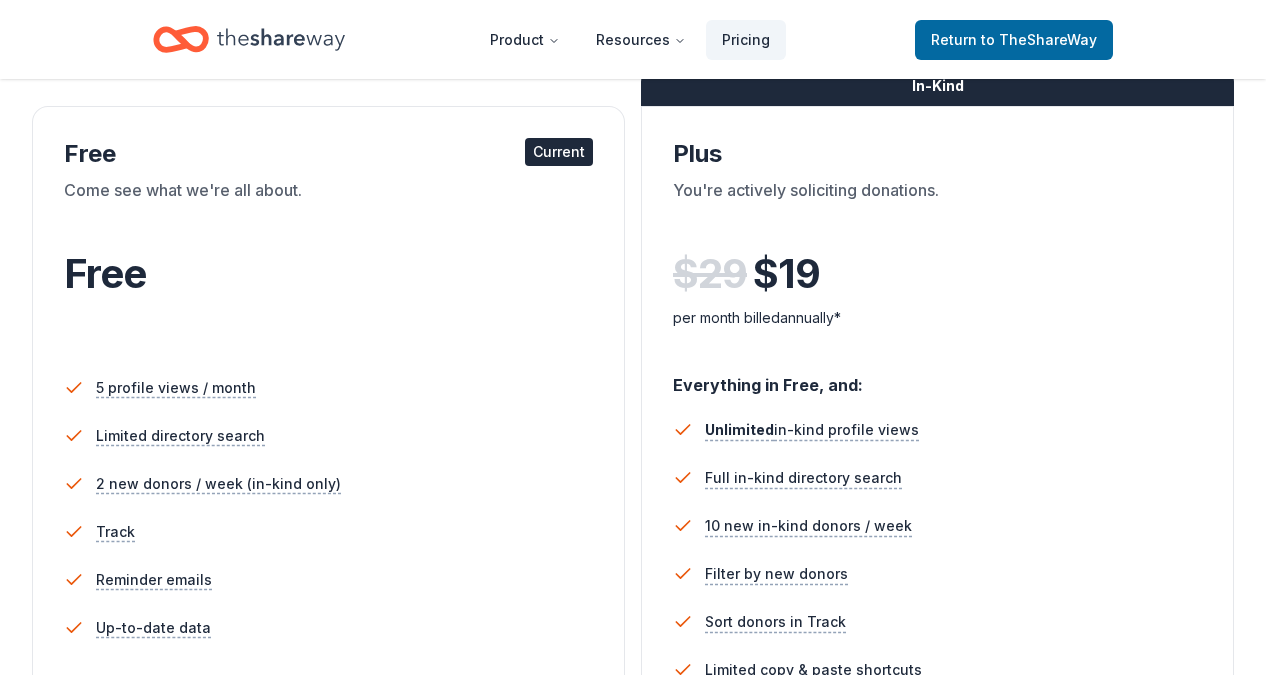 click on "Current" at bounding box center (559, 152) 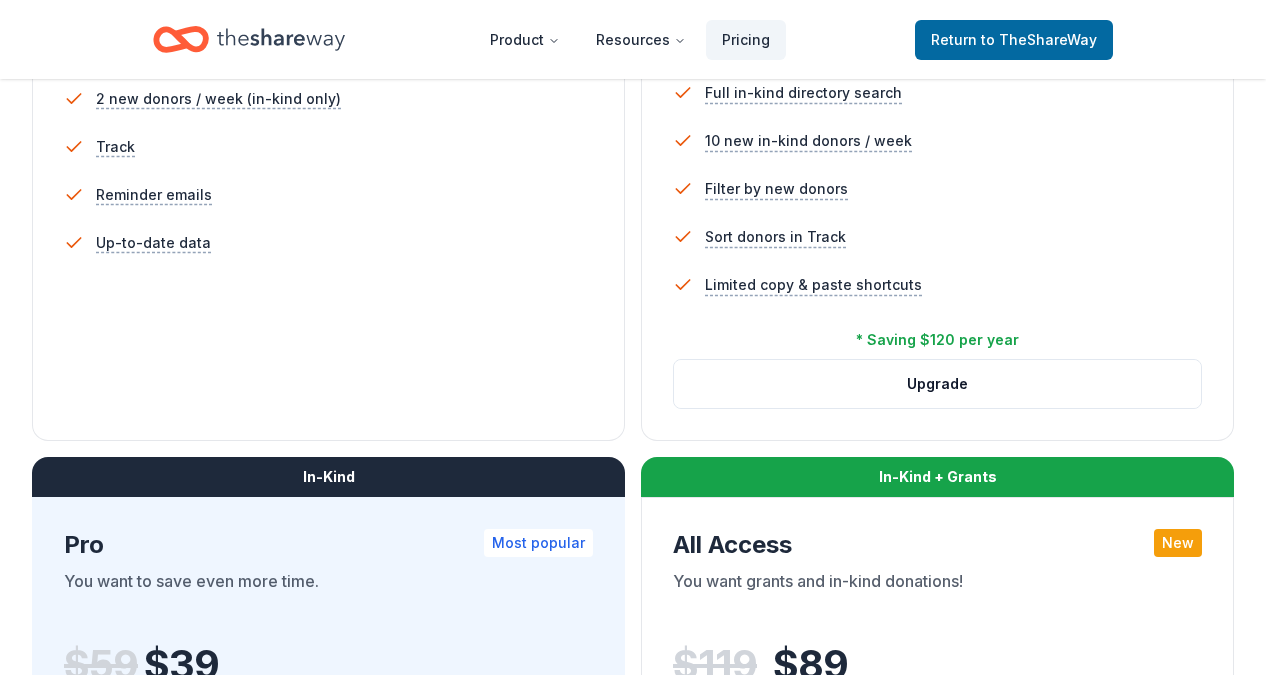 scroll, scrollTop: 712, scrollLeft: 0, axis: vertical 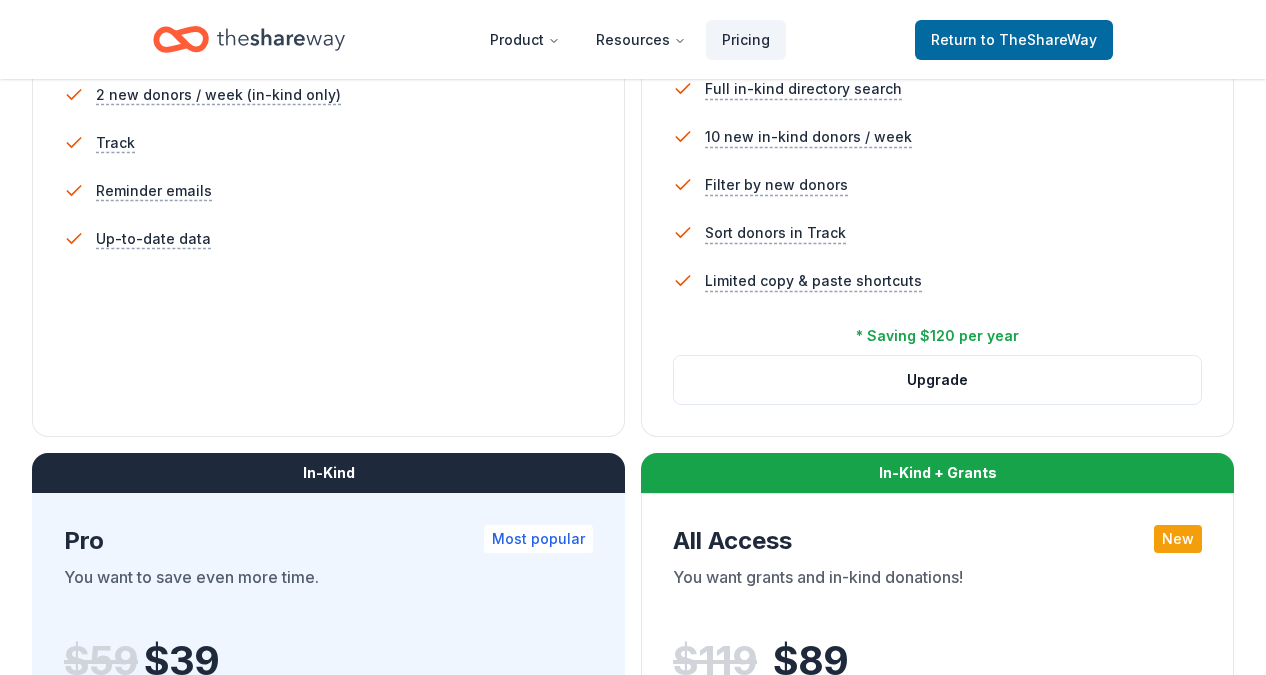 click on "In-Kind" at bounding box center [328, 473] 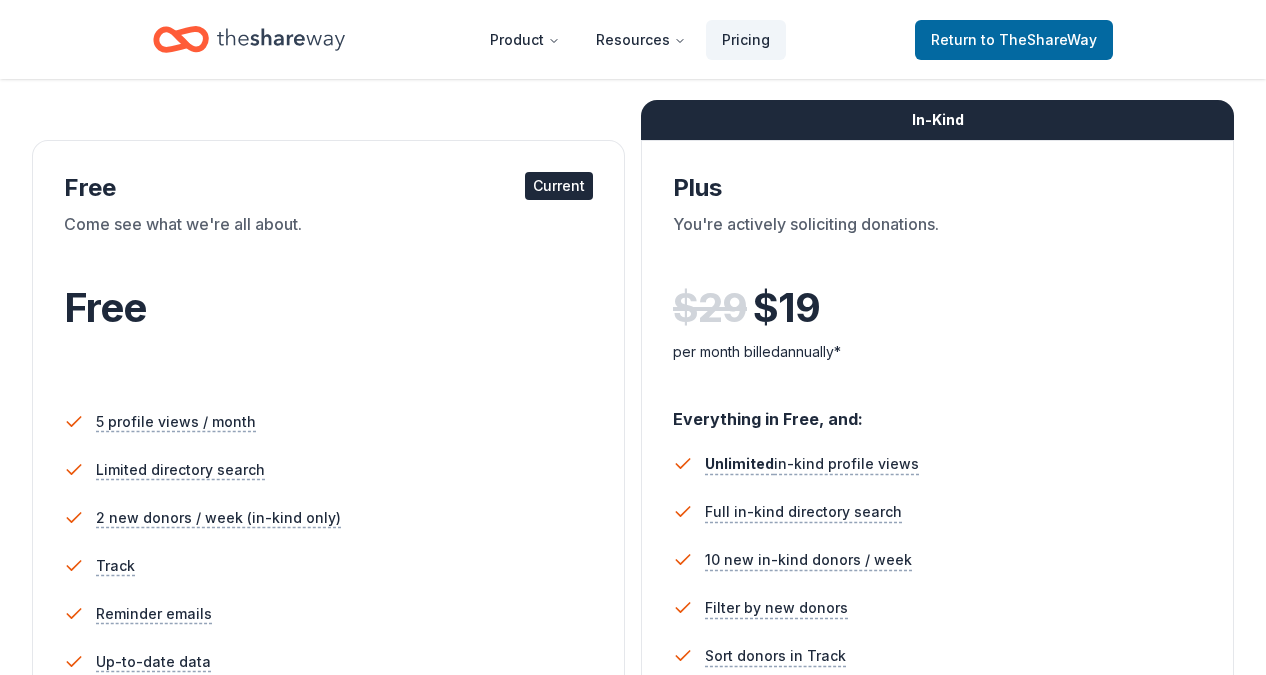scroll, scrollTop: 0, scrollLeft: 0, axis: both 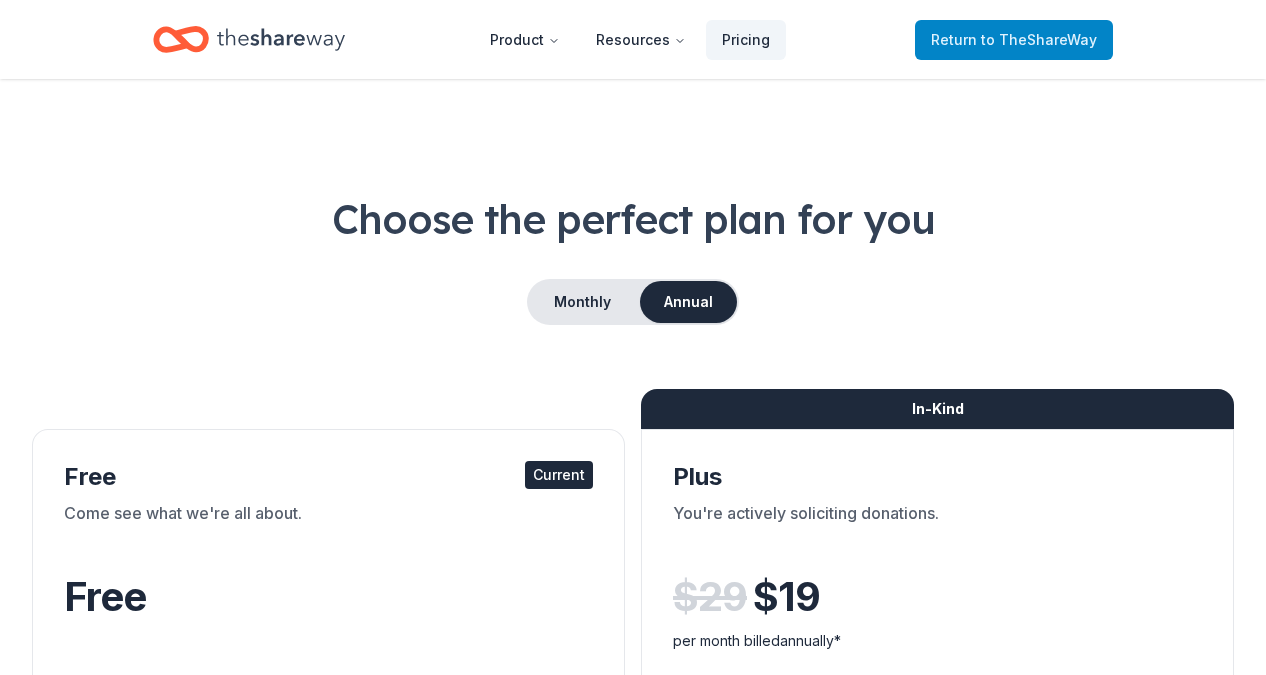 click on "Return to TheShareWay" at bounding box center (1014, 40) 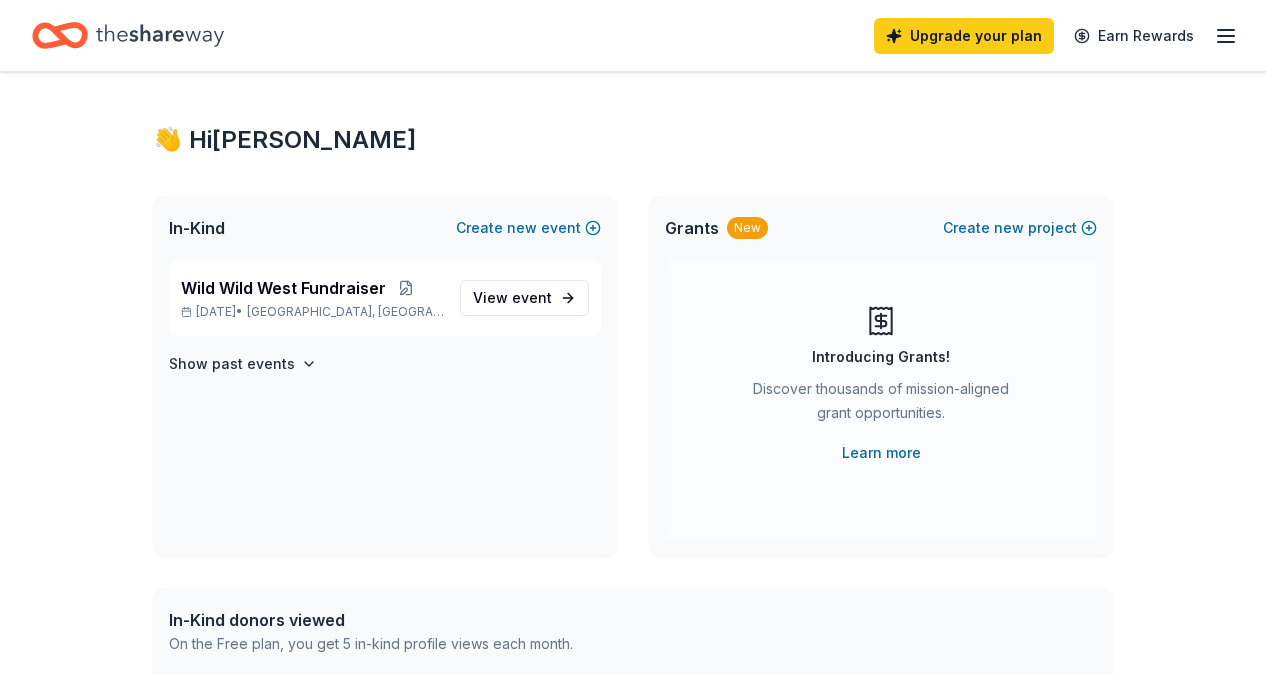 scroll, scrollTop: 0, scrollLeft: 0, axis: both 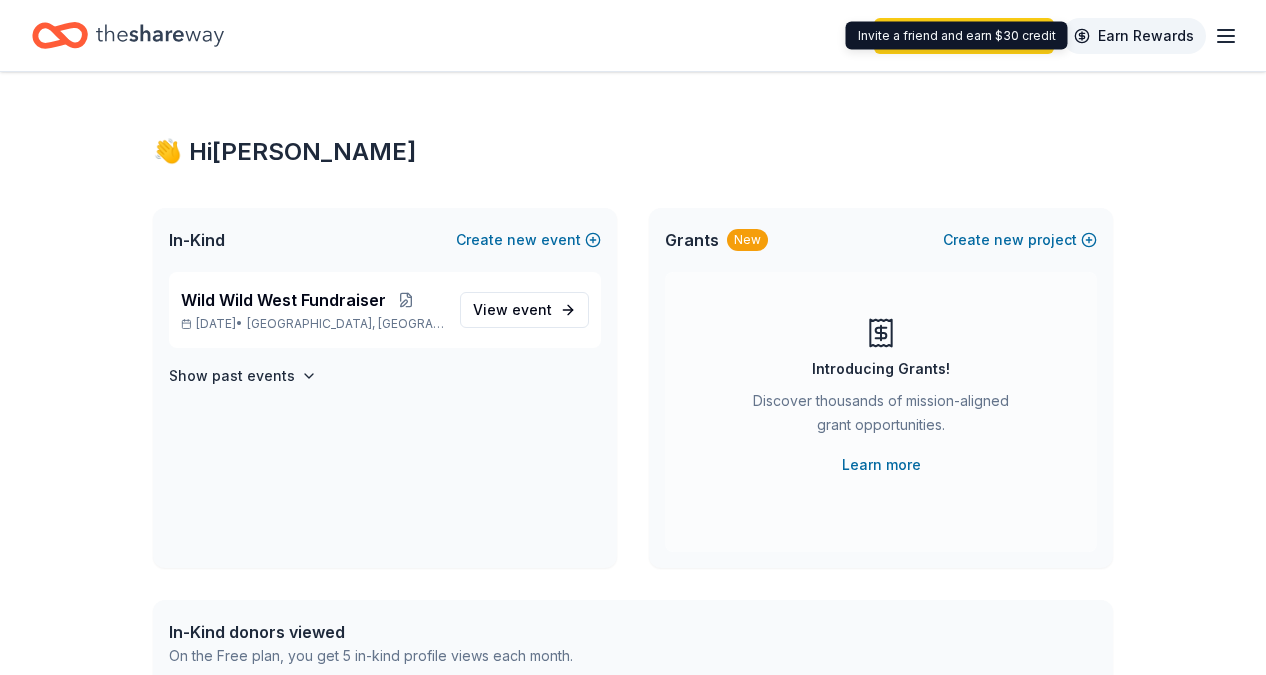click on "Earn Rewards" at bounding box center (1134, 36) 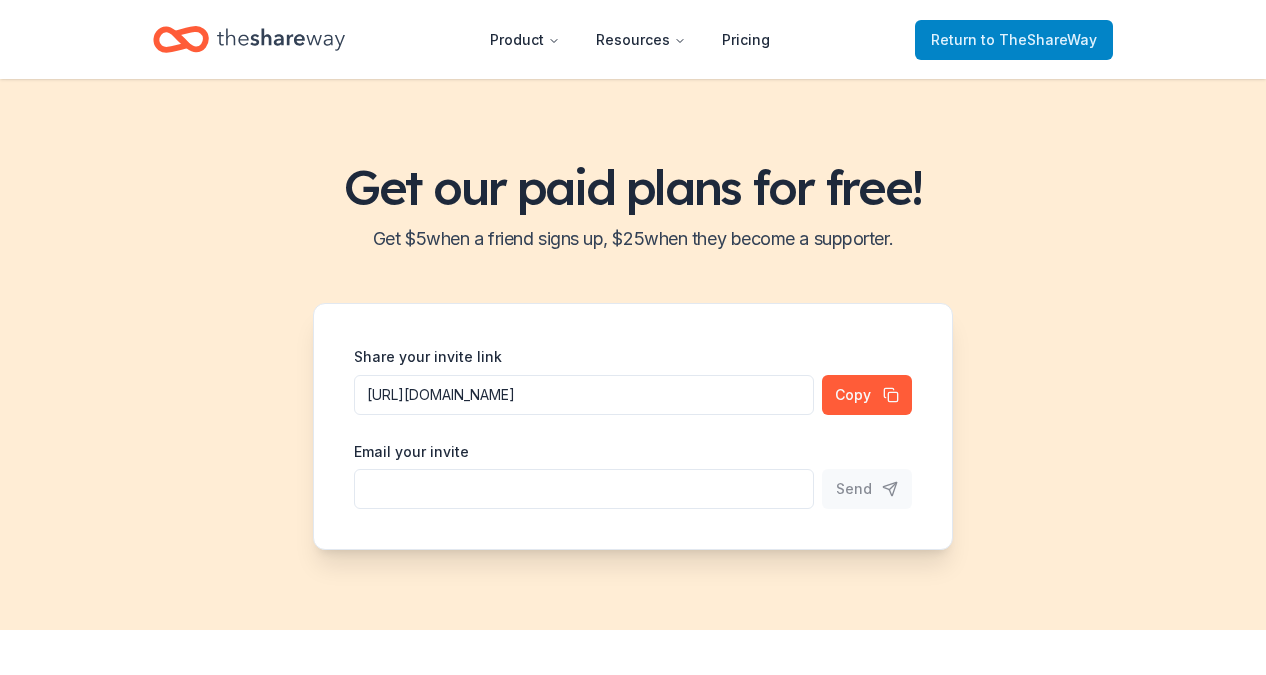 click on "Return to TheShareWay" at bounding box center [1014, 40] 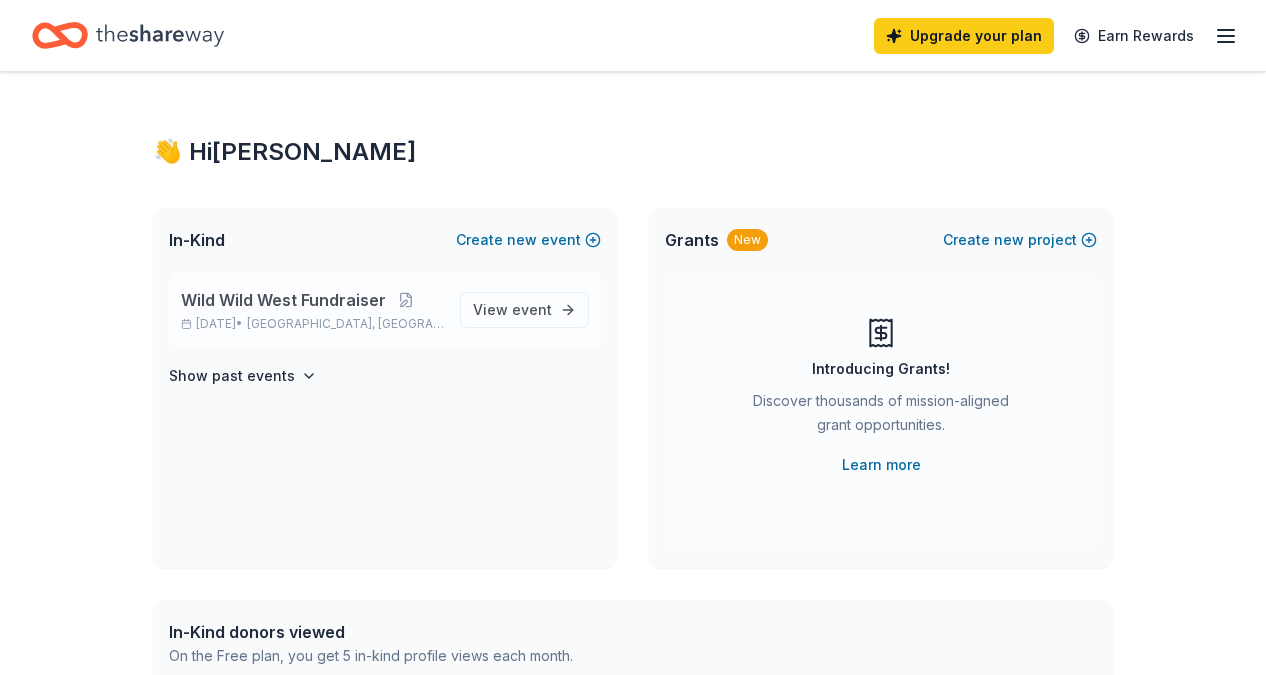 click on "Wild Wild West Fundraiser" at bounding box center [283, 300] 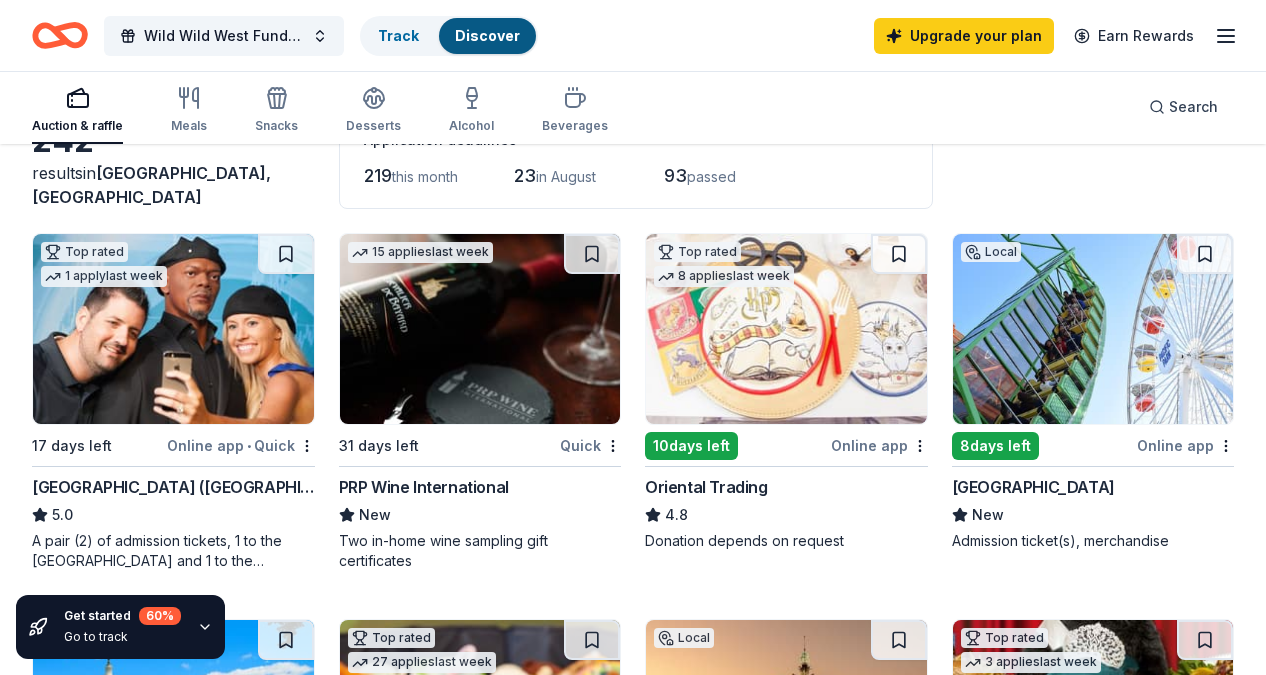 scroll, scrollTop: 140, scrollLeft: 0, axis: vertical 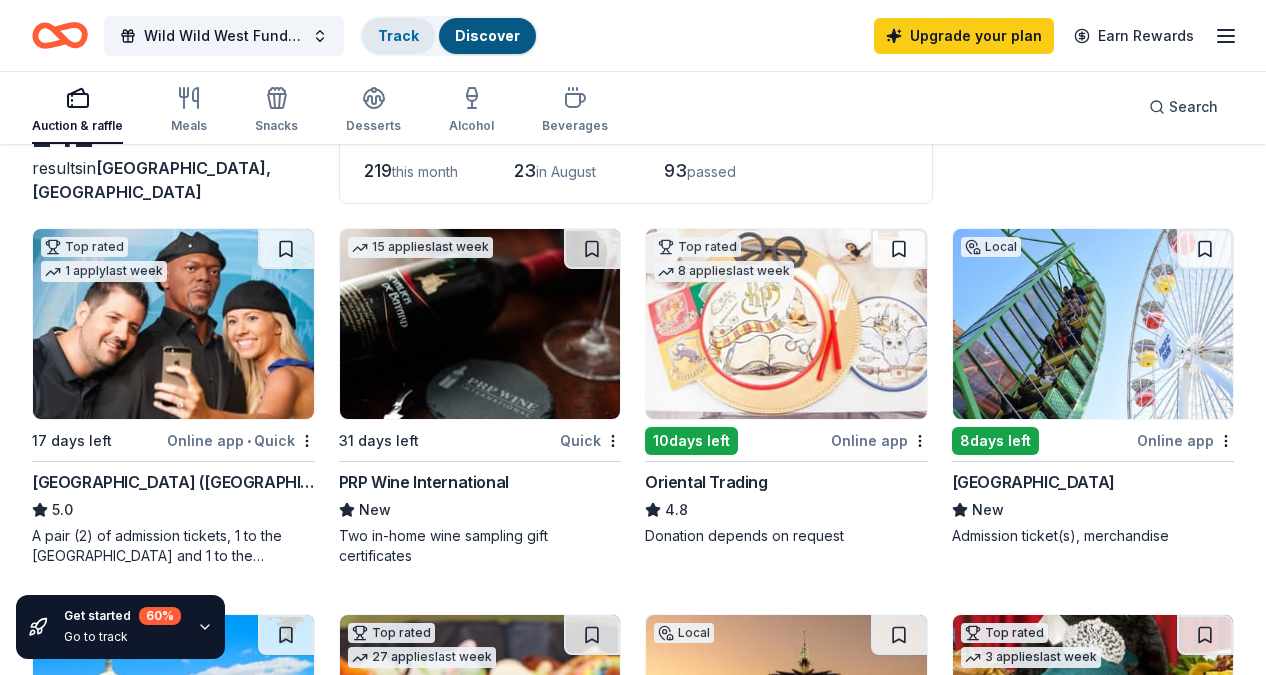 click on "Track" at bounding box center [398, 35] 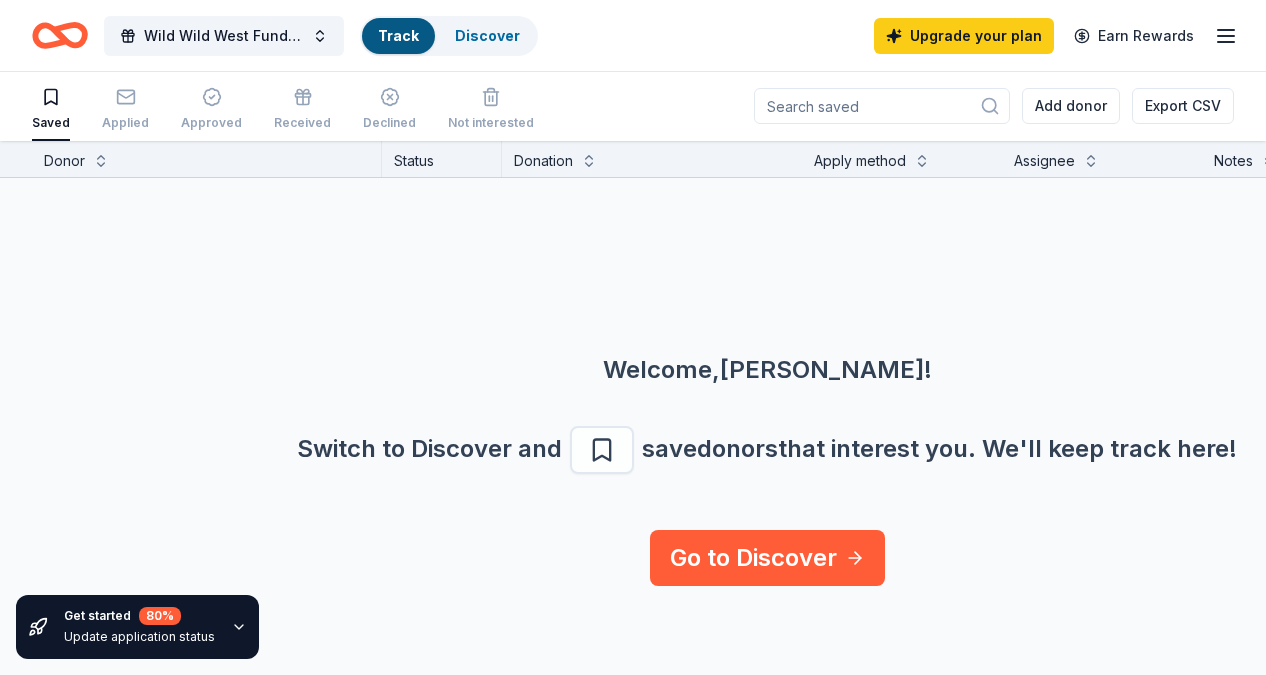 scroll, scrollTop: 1, scrollLeft: 0, axis: vertical 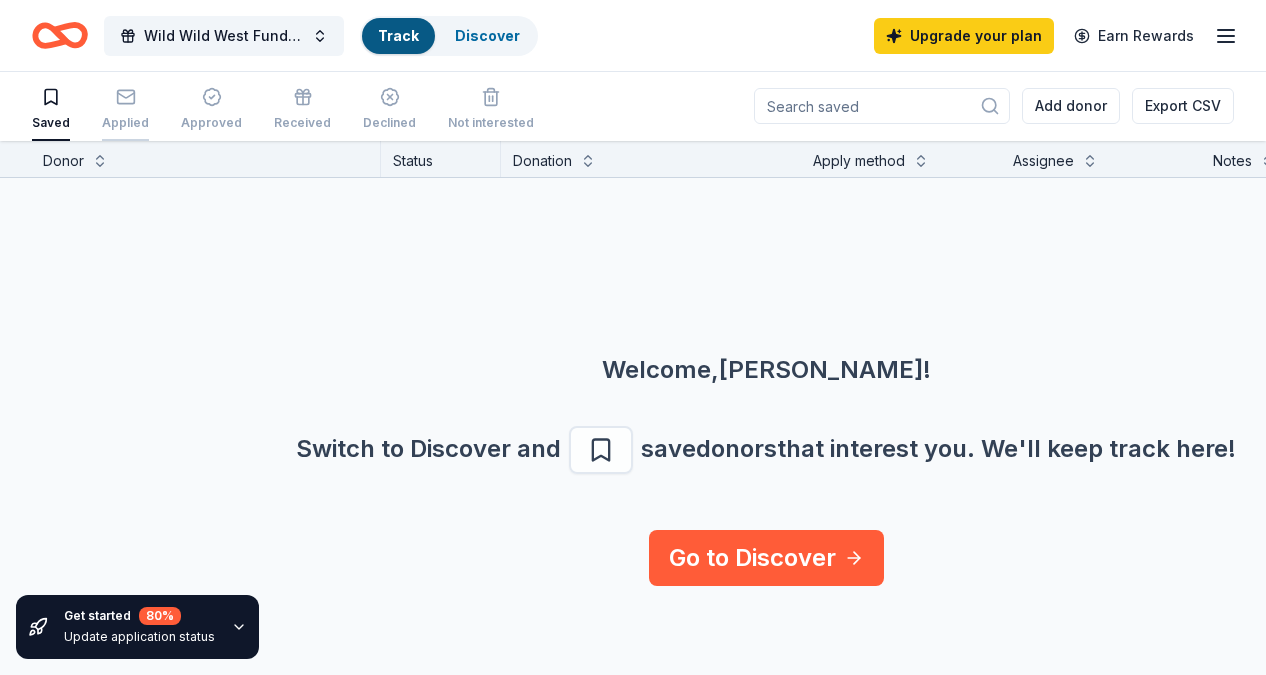 click 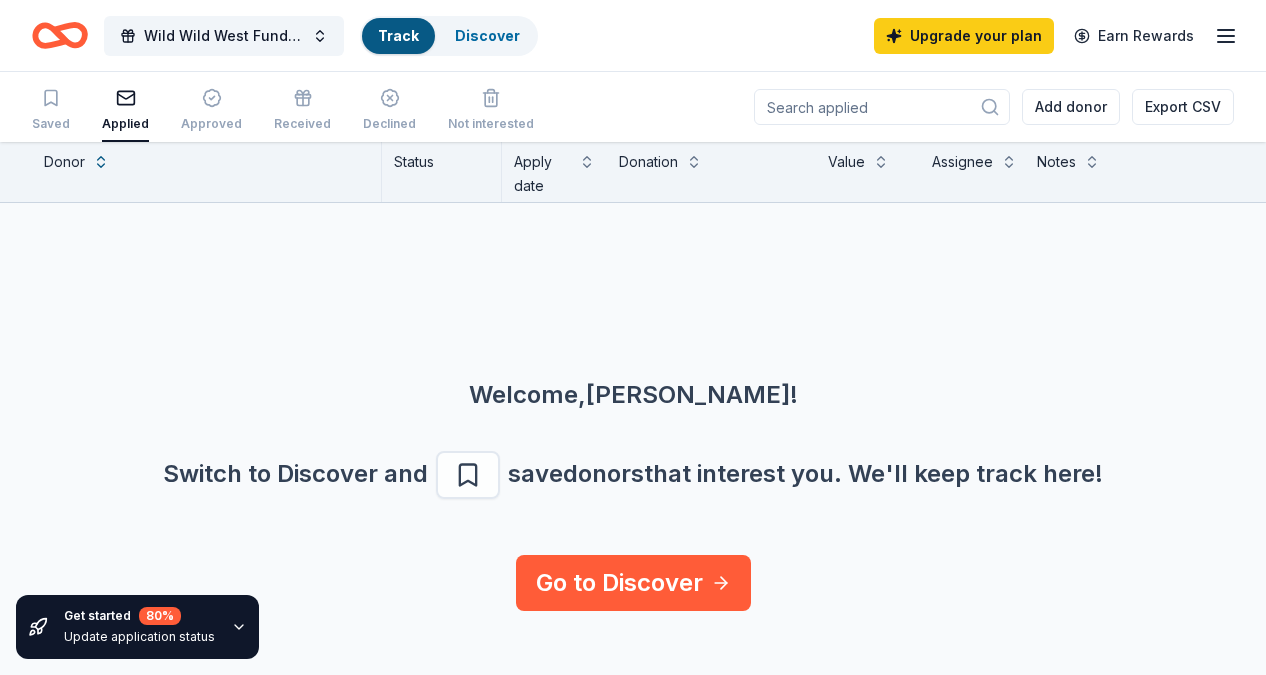 click at bounding box center [125, 98] 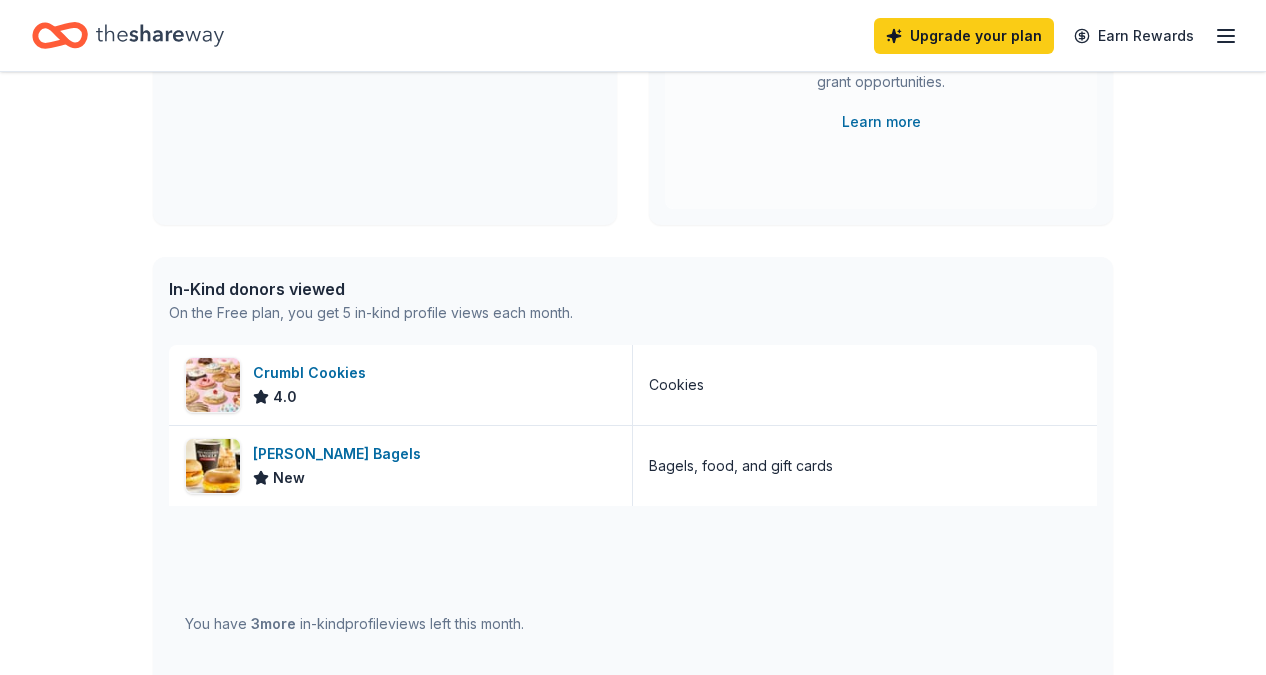 scroll, scrollTop: 349, scrollLeft: 0, axis: vertical 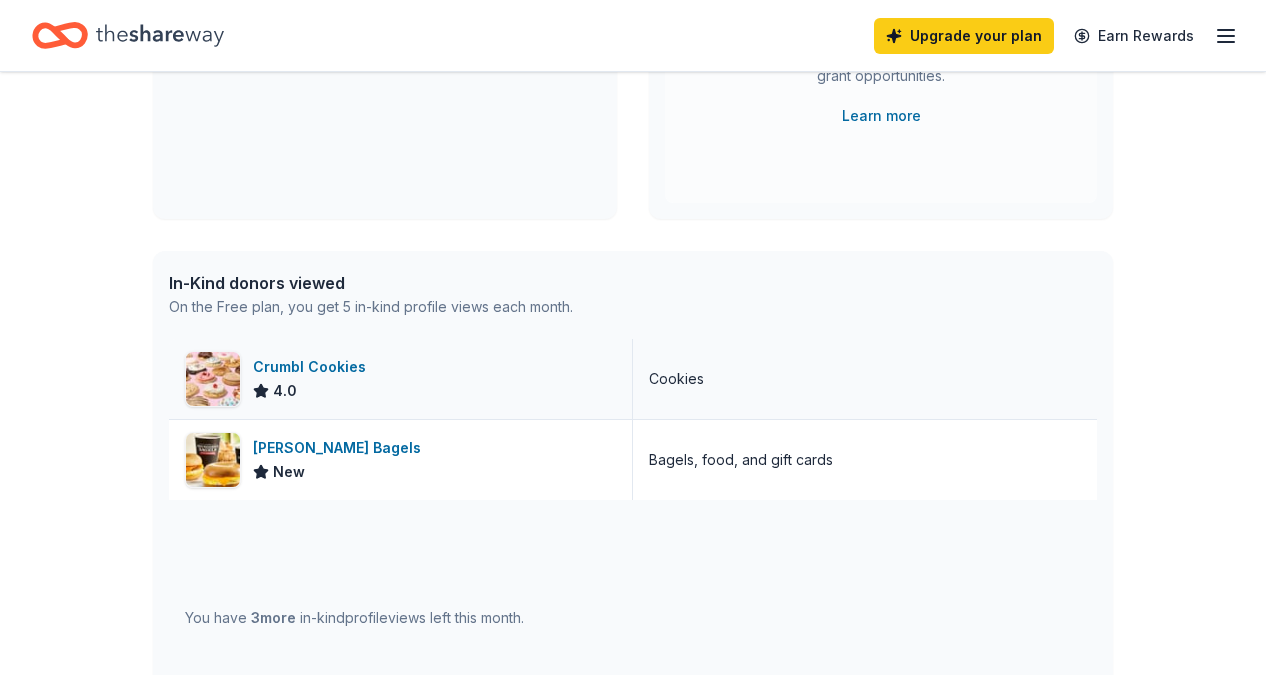 click on "Crumbl Cookies" at bounding box center [313, 367] 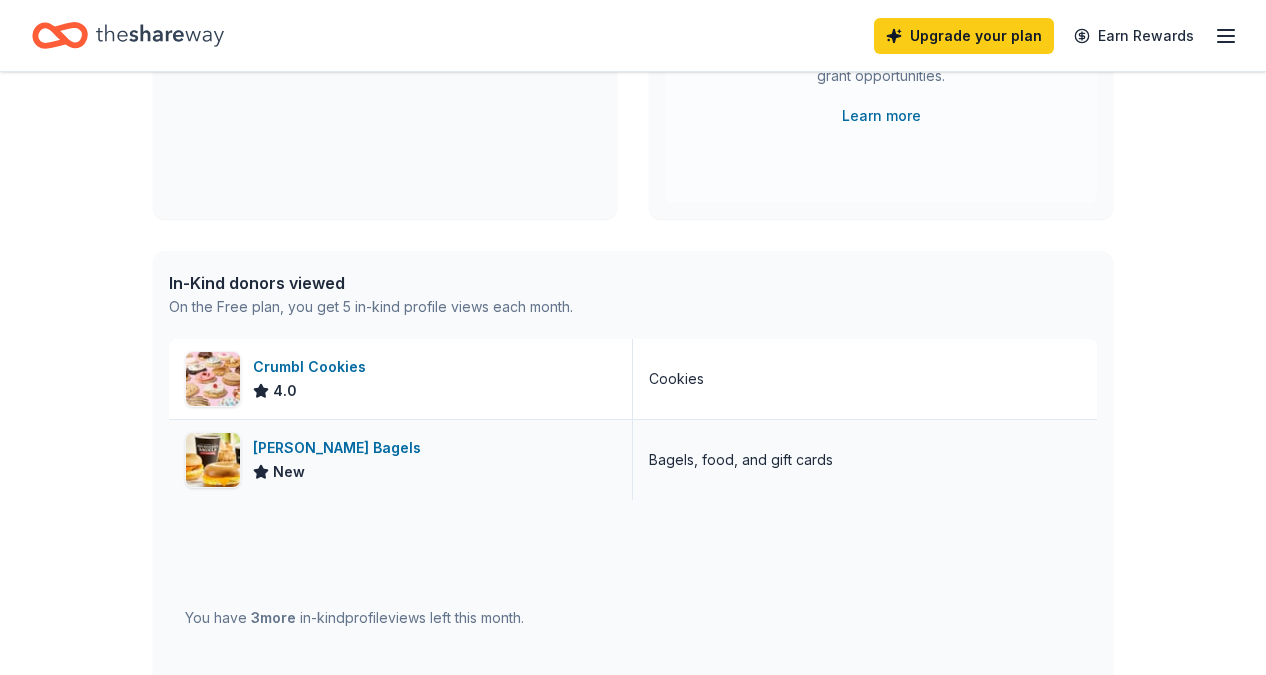 click on "Bruegger's Bagels" at bounding box center [341, 448] 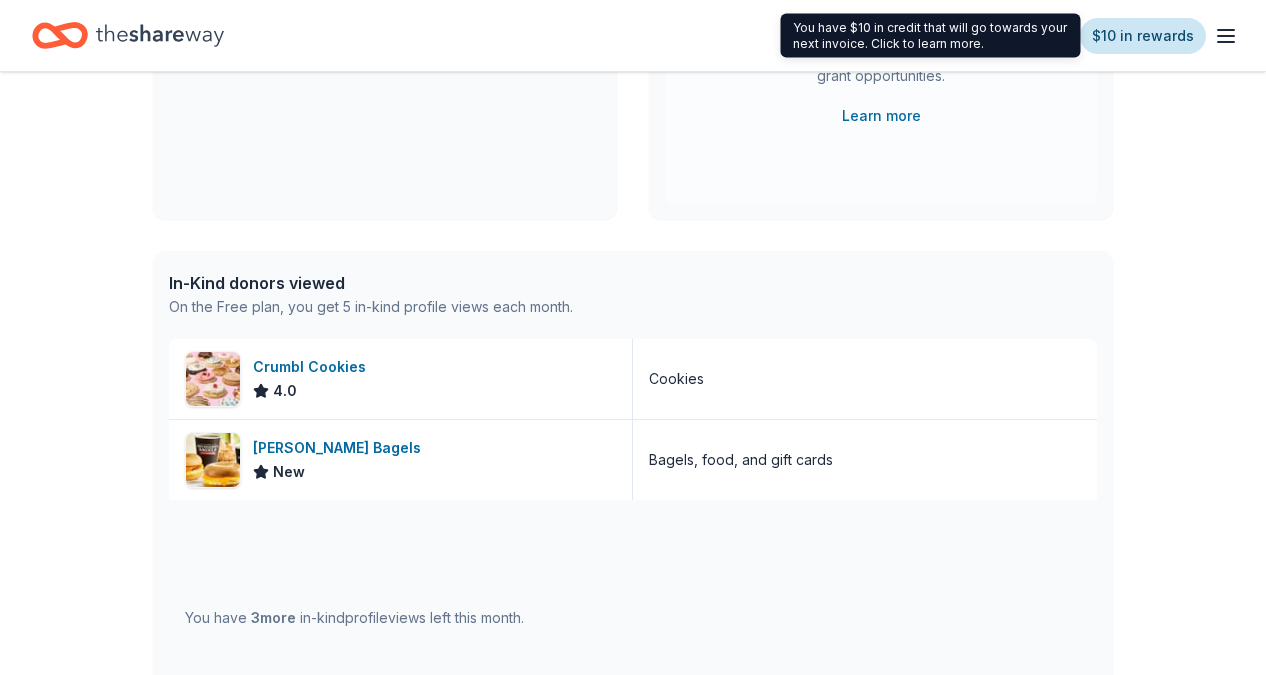 click on "$10 in rewards" at bounding box center [1143, 36] 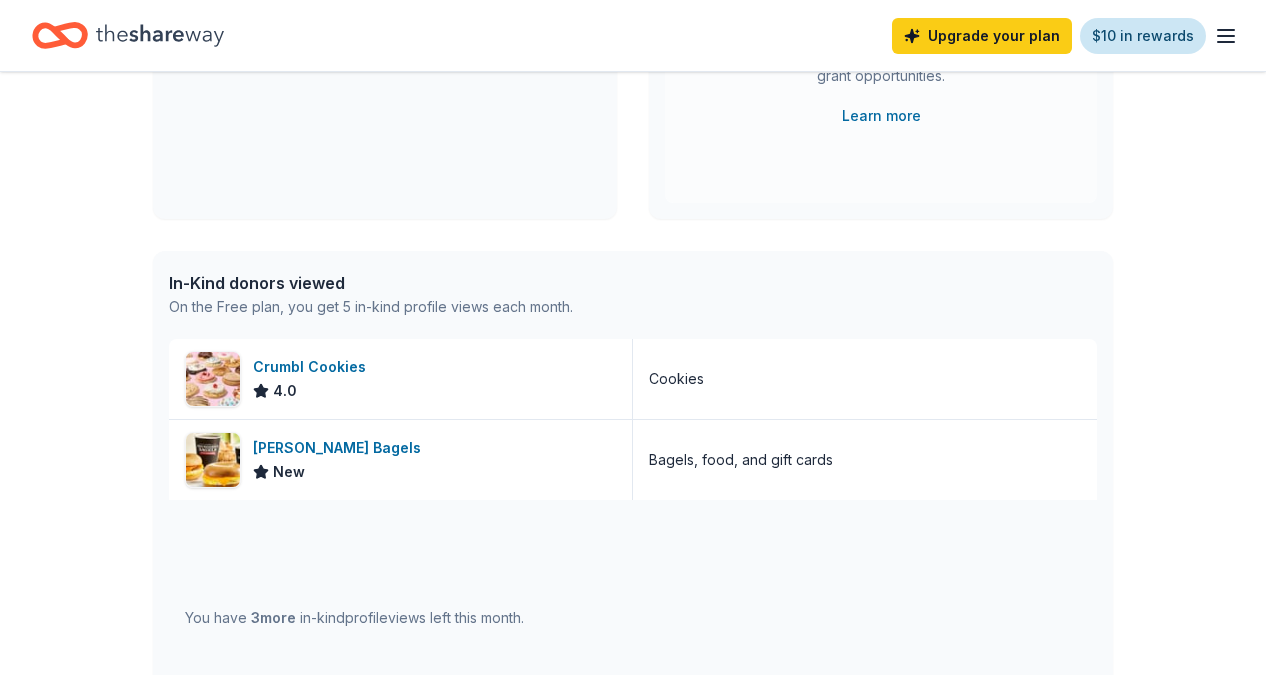 scroll, scrollTop: 0, scrollLeft: 0, axis: both 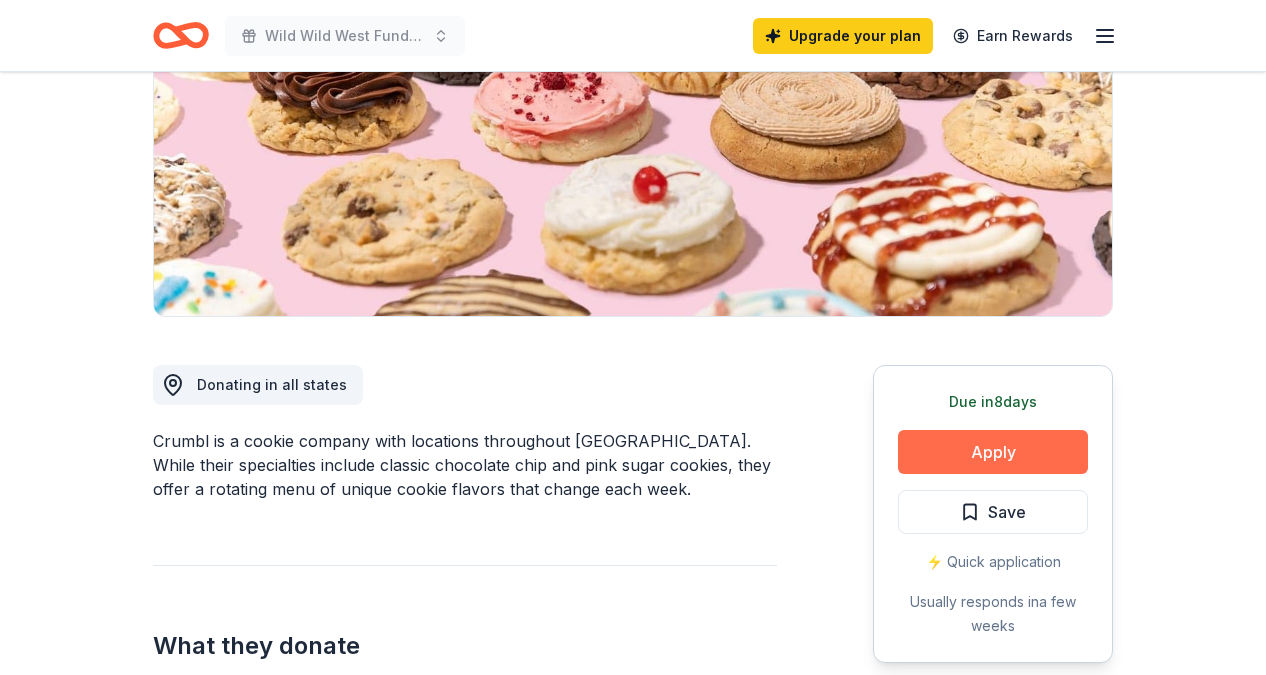 click on "Apply" at bounding box center (993, 452) 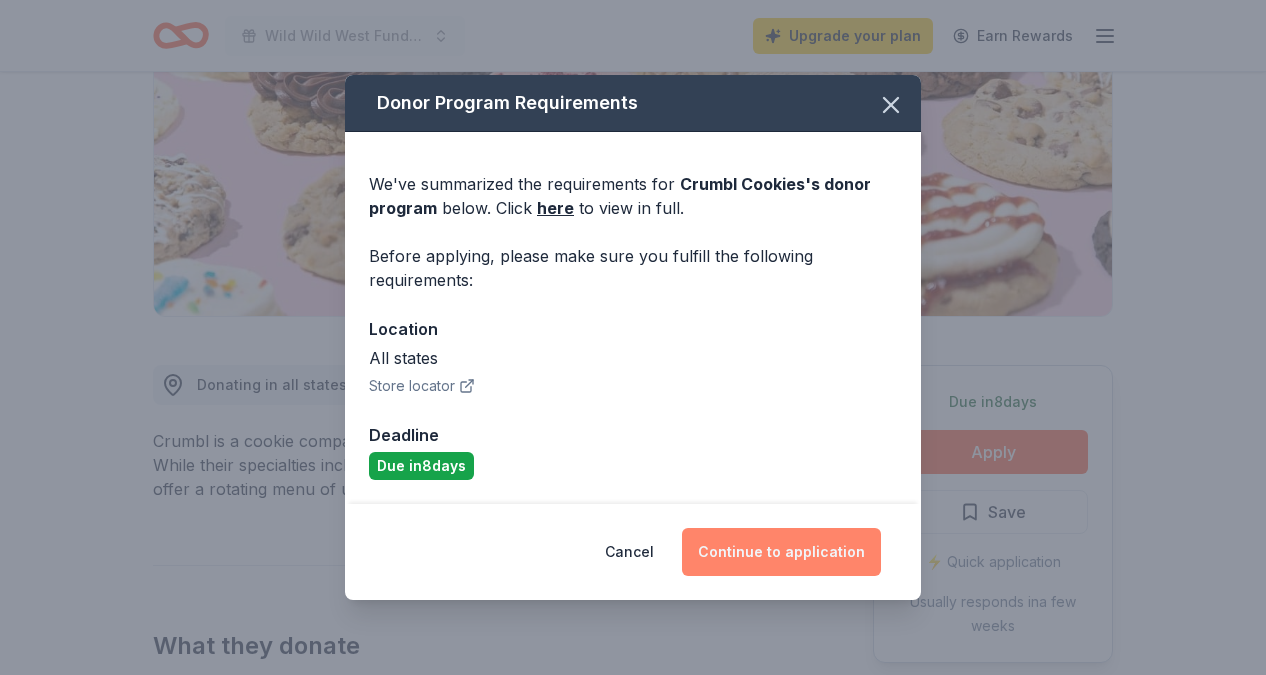 click on "Continue to application" at bounding box center (781, 552) 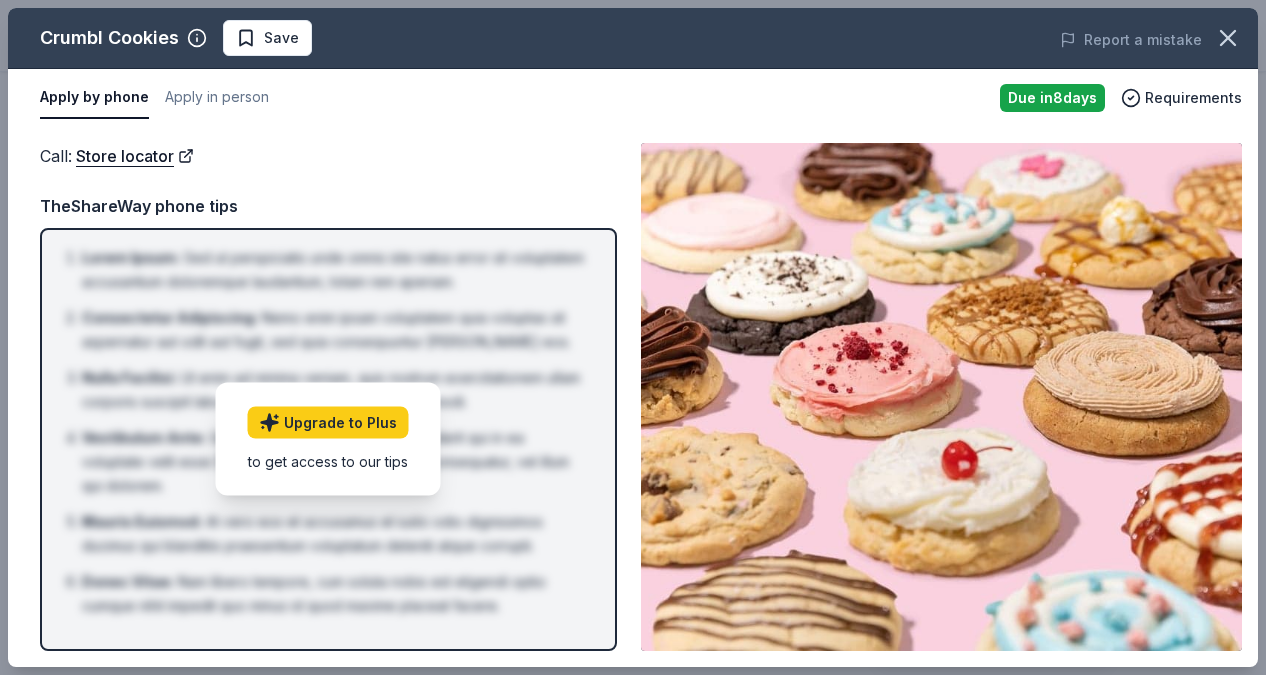 click on "to get access to our tips" at bounding box center [328, 461] 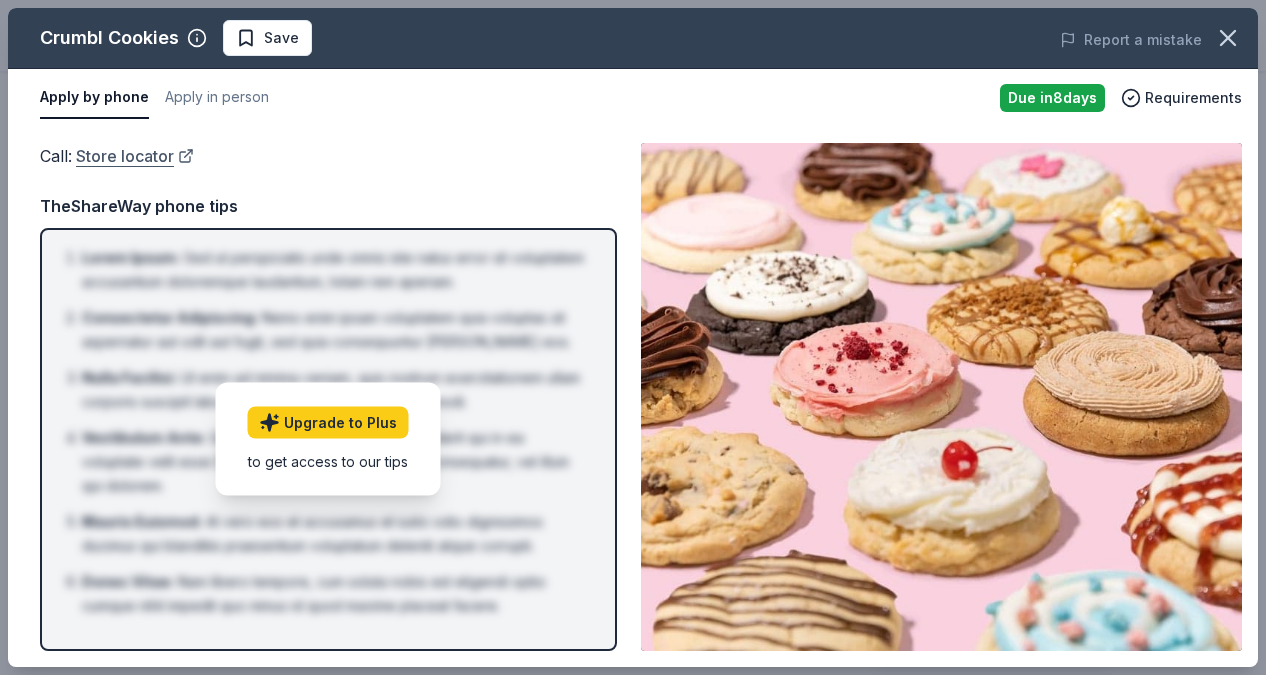 click on "Store locator" at bounding box center [135, 156] 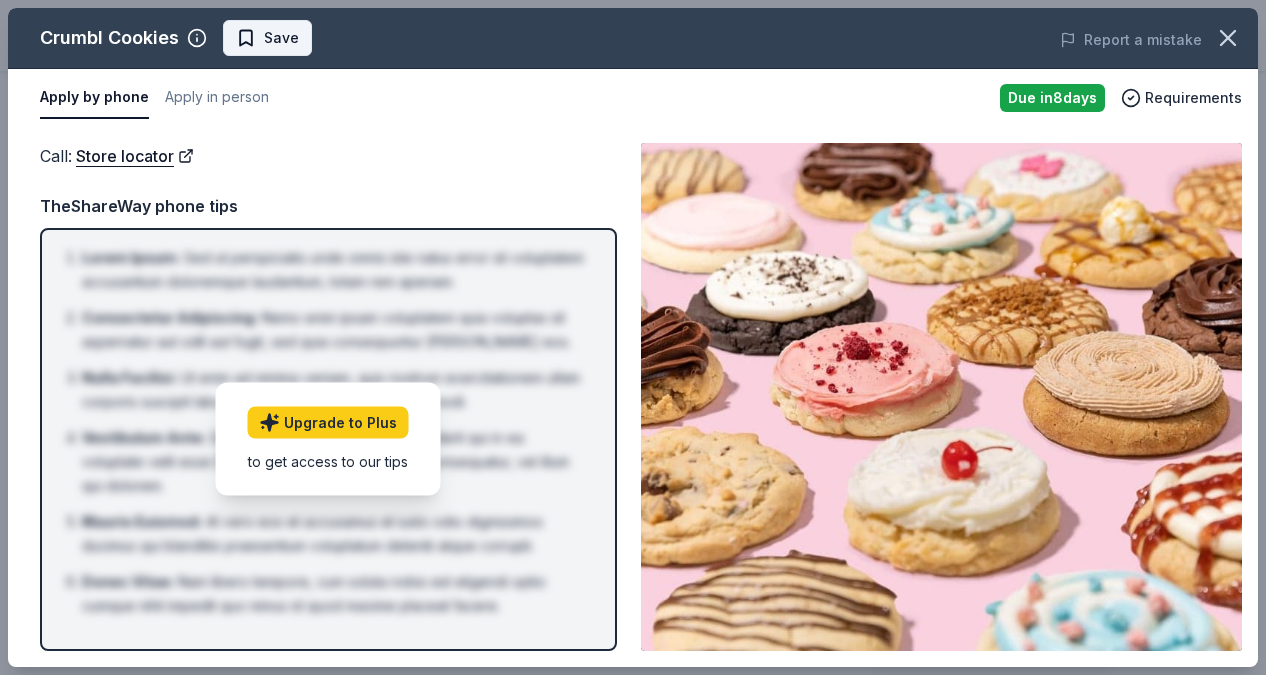 click on "Save" at bounding box center [267, 38] 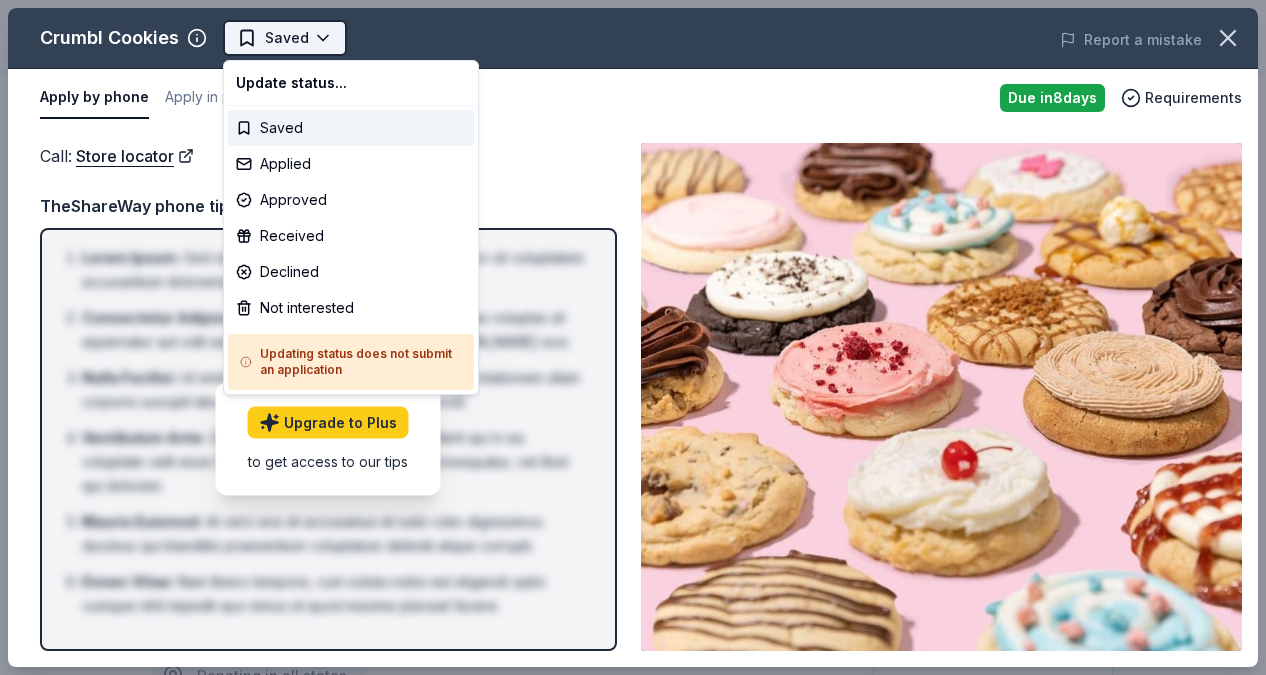 scroll, scrollTop: 0, scrollLeft: 0, axis: both 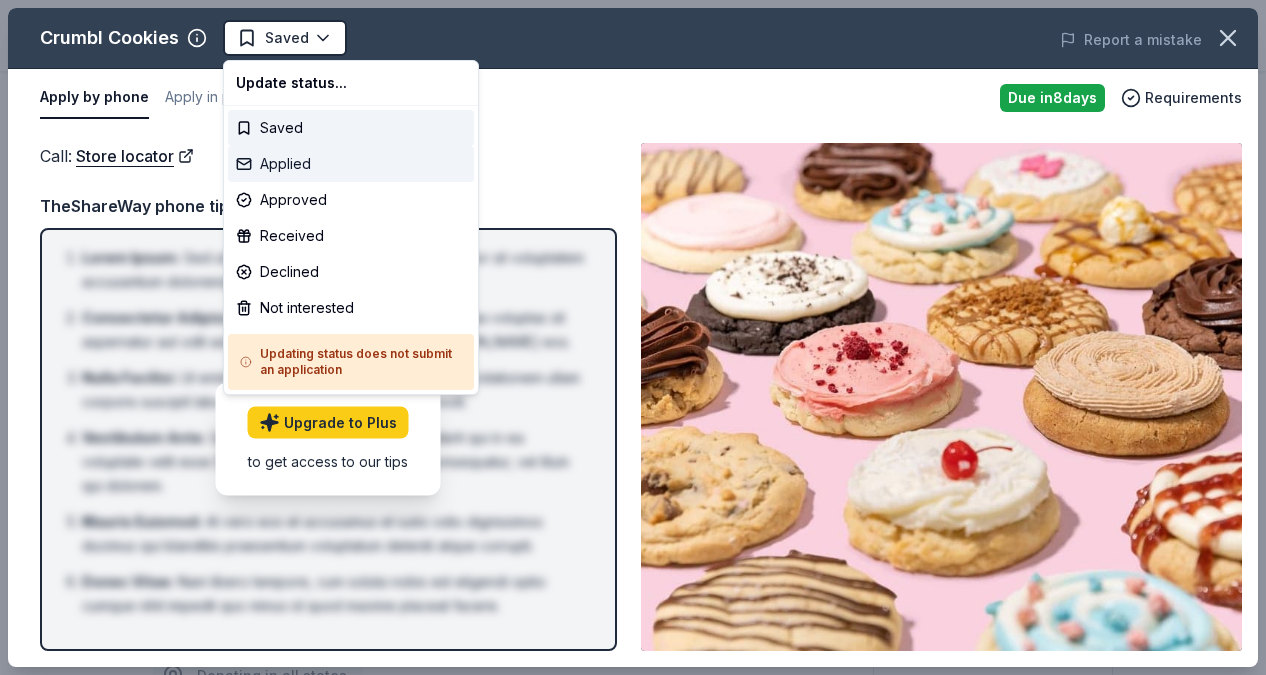 click on "Applied" at bounding box center (351, 164) 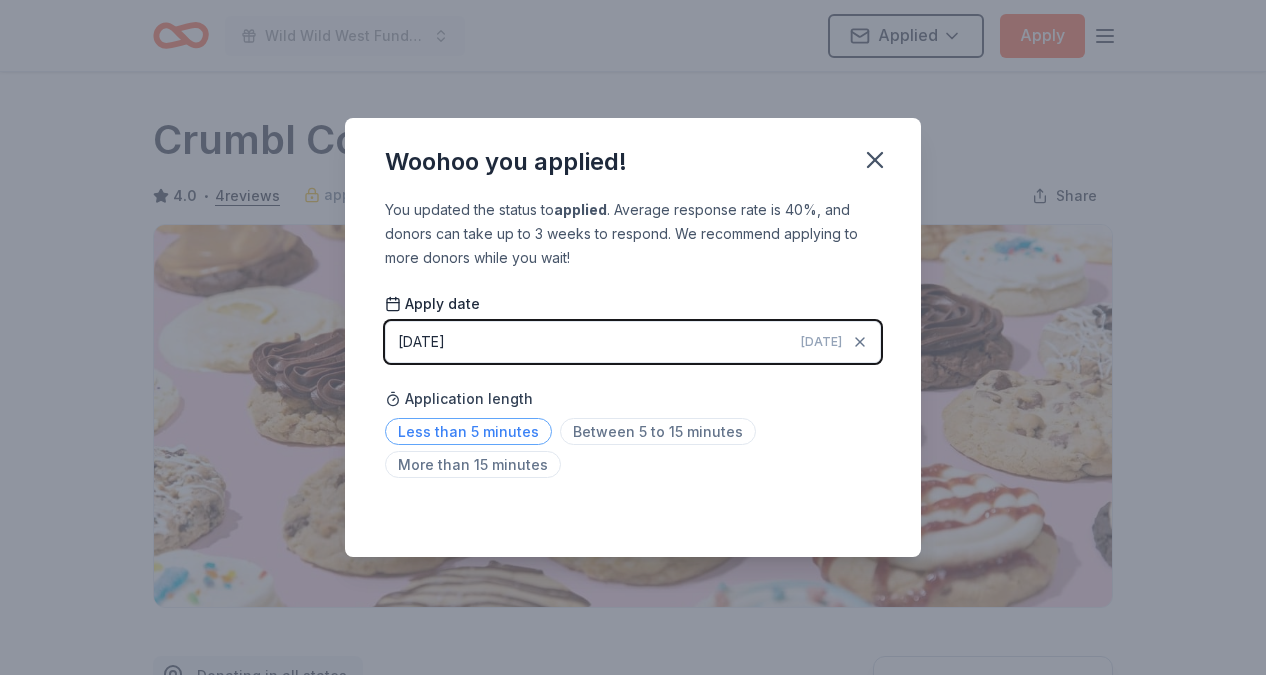 click on "Less than 5 minutes" at bounding box center (468, 431) 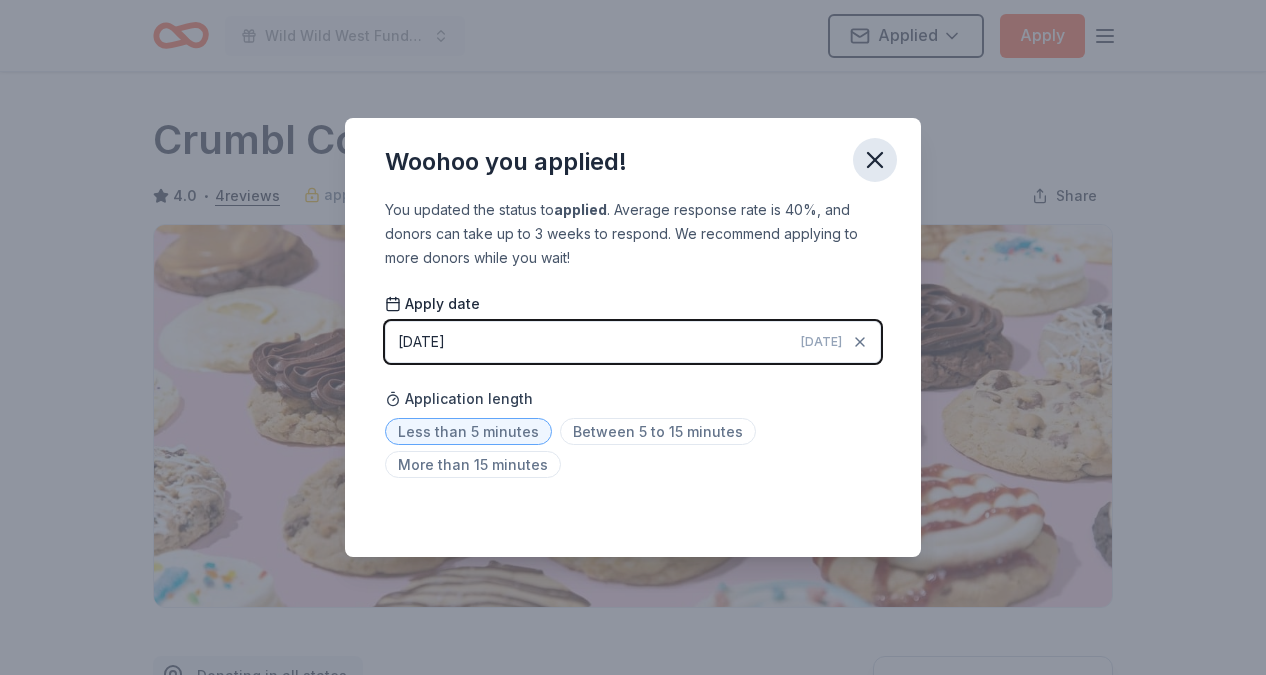 click 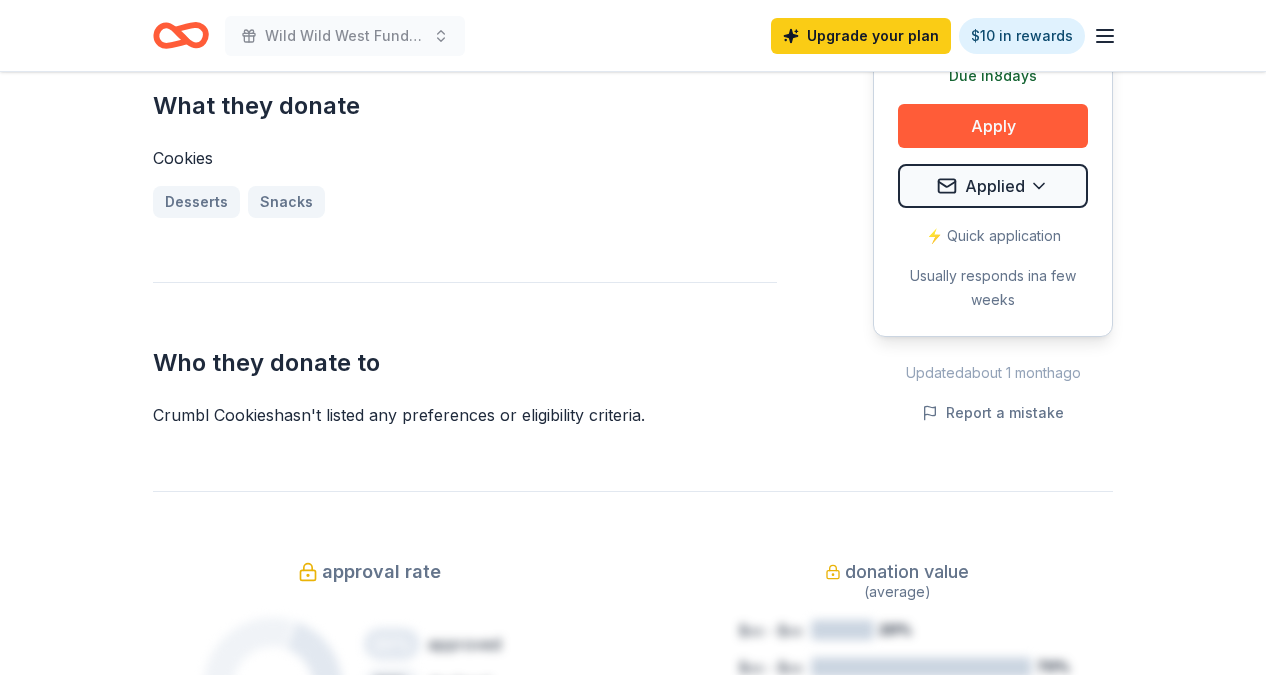 scroll, scrollTop: 843, scrollLeft: 0, axis: vertical 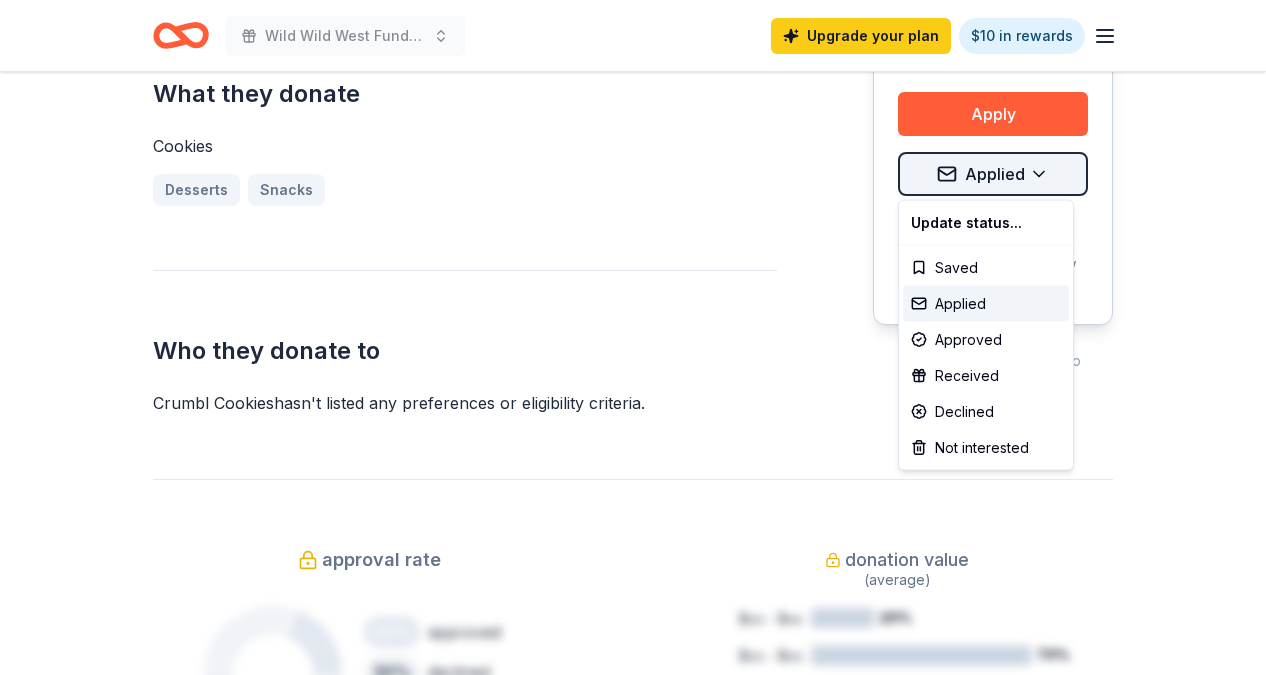 click on "Wild Wild West Fundraiser Upgrade your plan $10 in rewards Due in  8  days Share Crumbl Cookies 4.0 • 4  reviews approval rate donation value Share Donating in all states Crumbl is a cookie company with locations throughout the United States. While their specialties include classic chocolate chip and pink sugar cookies, they offer a rotating menu of unique cookie flavors that change each week. What they donate Cookies Desserts Snacks Who they donate to Crumbl Cookies  hasn ' t listed any preferences or eligibility criteria. Due in  8  days Apply Applied ⚡️ Quick application Usually responds in  a few weeks Updated  about 1 month  ago Report a mistake approval rate 20 % approved 30 % declined 50 % no response donation value (average) 20% 70% 0% 10% $xx - $xx $xx - $xx $xx - $xx $xx - $xx Start free Pro trial to view approval rates and average donation values 4.0 • 4  reviews The Athena Foundation for the Arts December 2024 • Declined Read more The Rotsky Foundation for Mentors March 2024 • Approved" at bounding box center (633, -506) 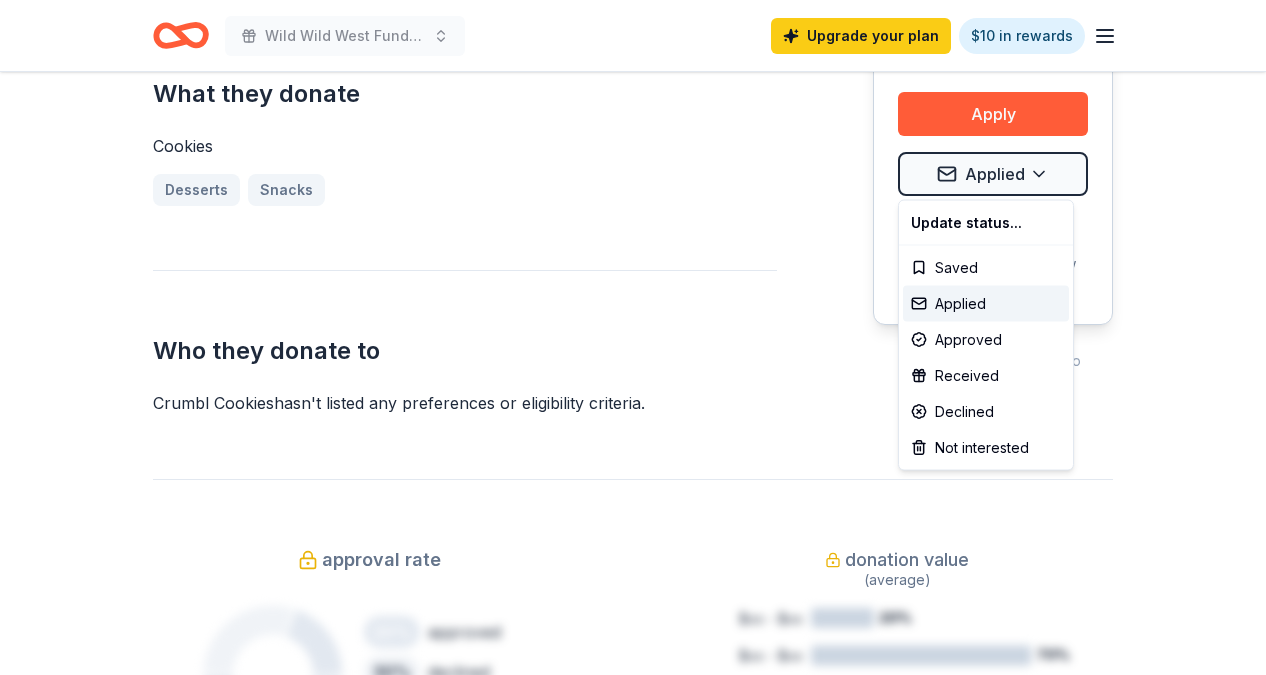 click on "Wild Wild West Fundraiser Upgrade your plan $10 in rewards Due in  8  days Share Crumbl Cookies 4.0 • 4  reviews approval rate donation value Share Donating in all states Crumbl is a cookie company with locations throughout the United States. While their specialties include classic chocolate chip and pink sugar cookies, they offer a rotating menu of unique cookie flavors that change each week. What they donate Cookies Desserts Snacks Who they donate to Crumbl Cookies  hasn ' t listed any preferences or eligibility criteria. Due in  8  days Apply Applied ⚡️ Quick application Usually responds in  a few weeks Updated  about 1 month  ago Report a mistake approval rate 20 % approved 30 % declined 50 % no response donation value (average) 20% 70% 0% 10% $xx - $xx $xx - $xx $xx - $xx $xx - $xx Start free Pro trial to view approval rates and average donation values 4.0 • 4  reviews The Athena Foundation for the Arts December 2024 • Declined Read more The Rotsky Foundation for Mentors March 2024 • Approved" at bounding box center (633, -506) 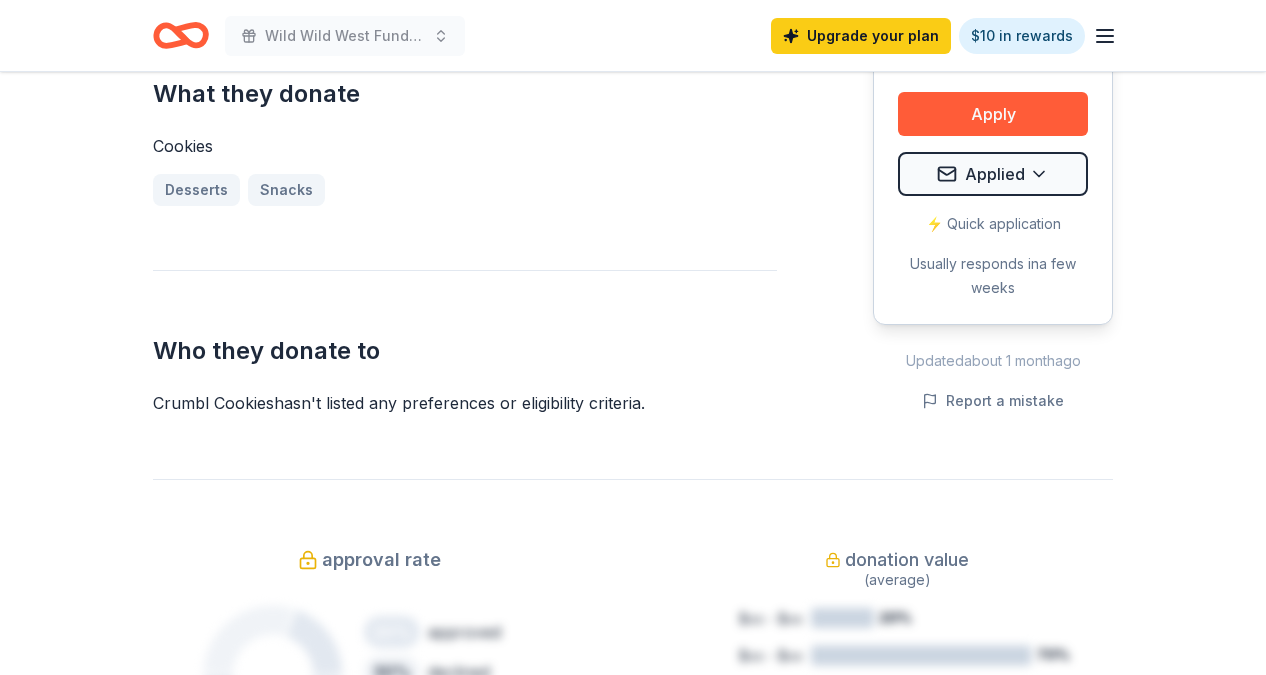 click on "⚡️ Quick application" at bounding box center [993, 224] 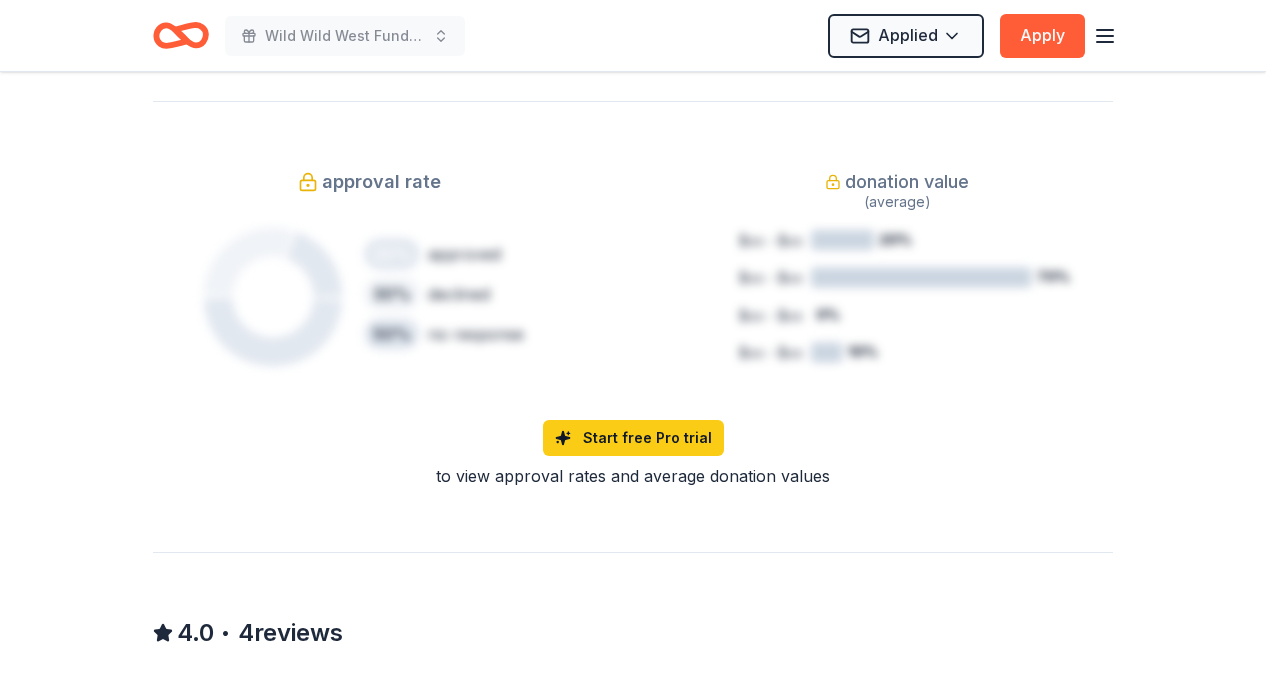 scroll, scrollTop: 0, scrollLeft: 0, axis: both 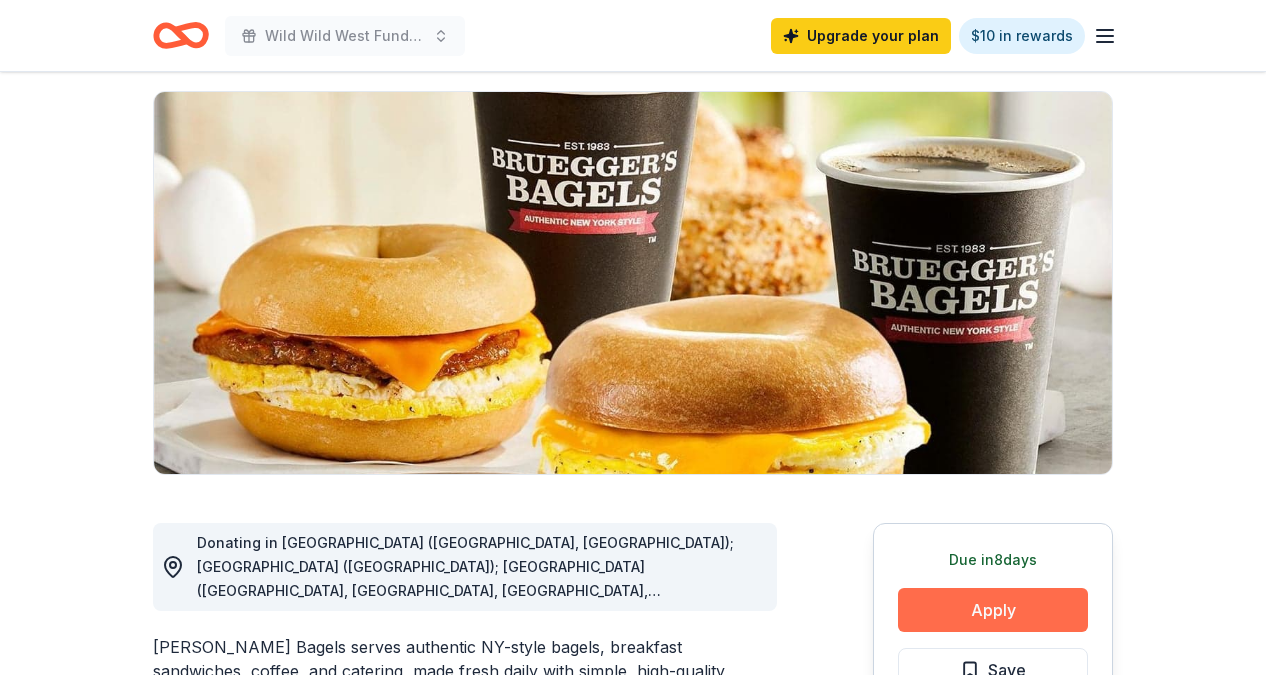 click on "Apply" at bounding box center (993, 610) 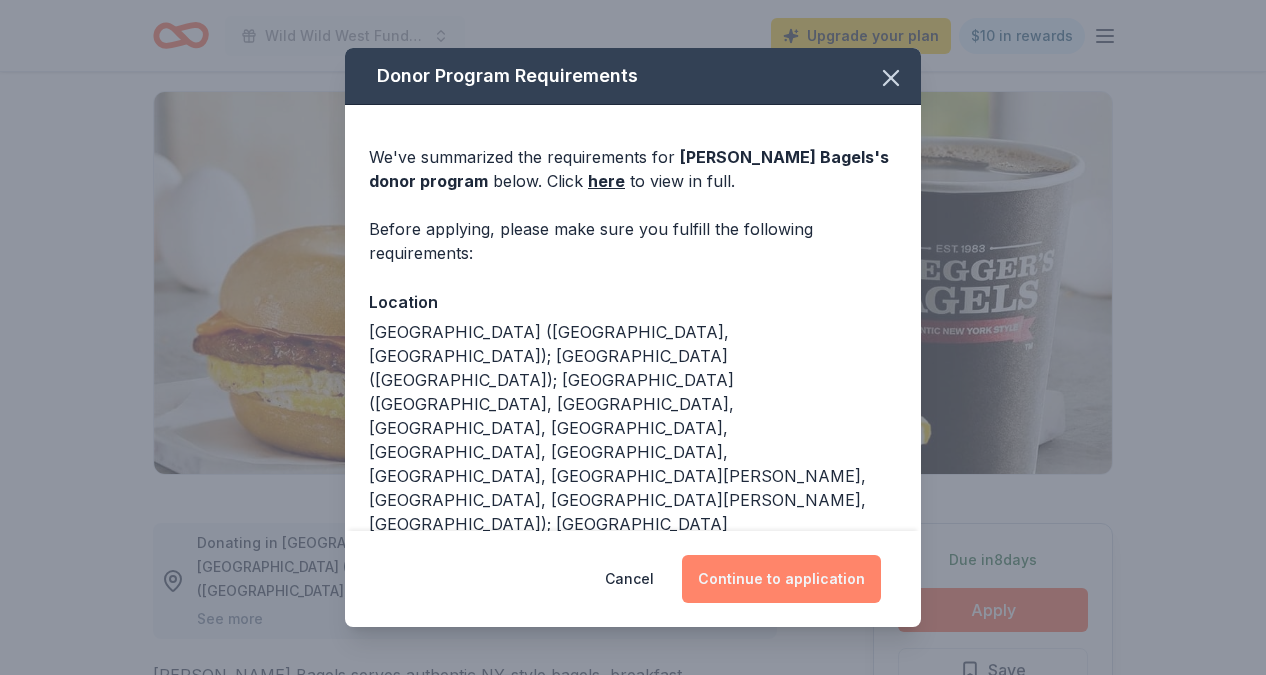 click on "Continue to application" at bounding box center [781, 579] 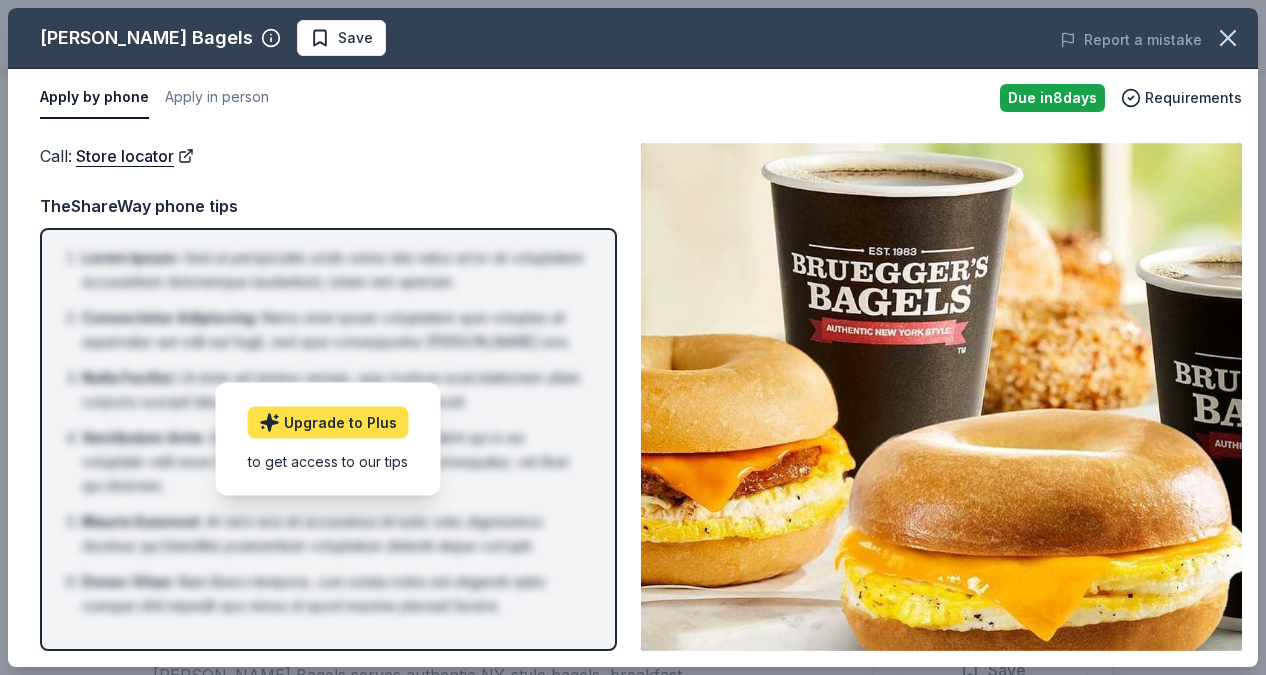 click on "Upgrade to Plus" at bounding box center [328, 423] 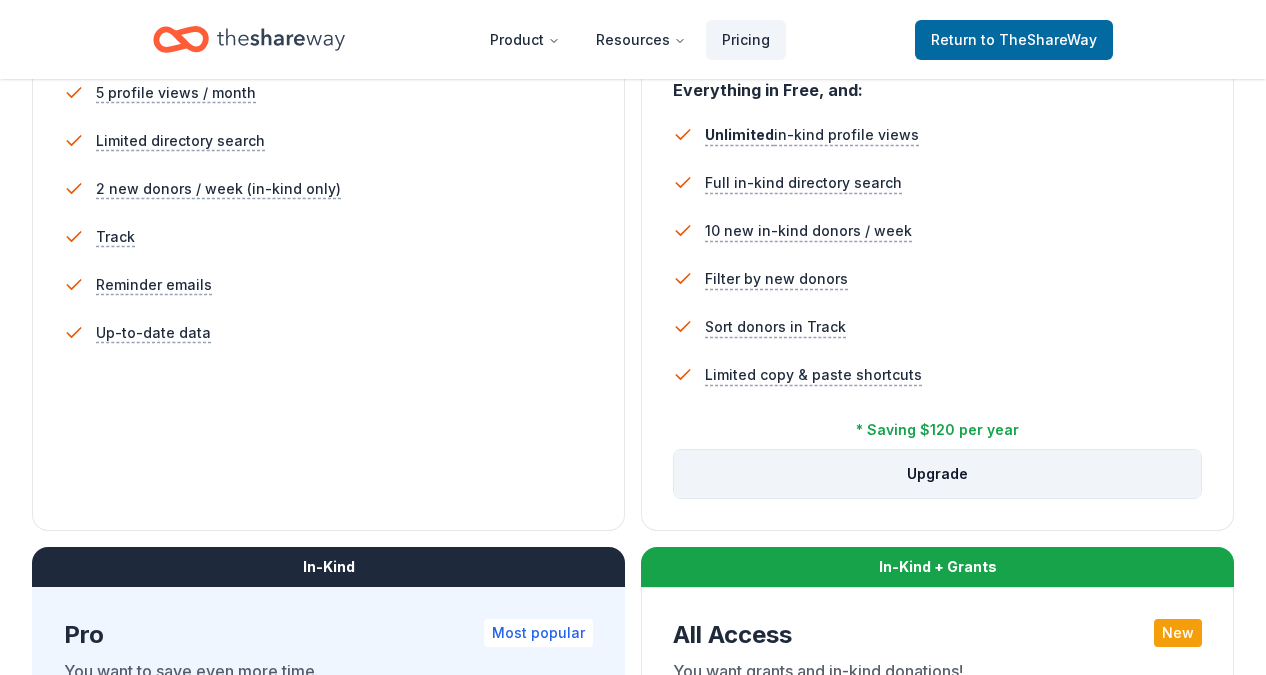 scroll, scrollTop: 620, scrollLeft: 0, axis: vertical 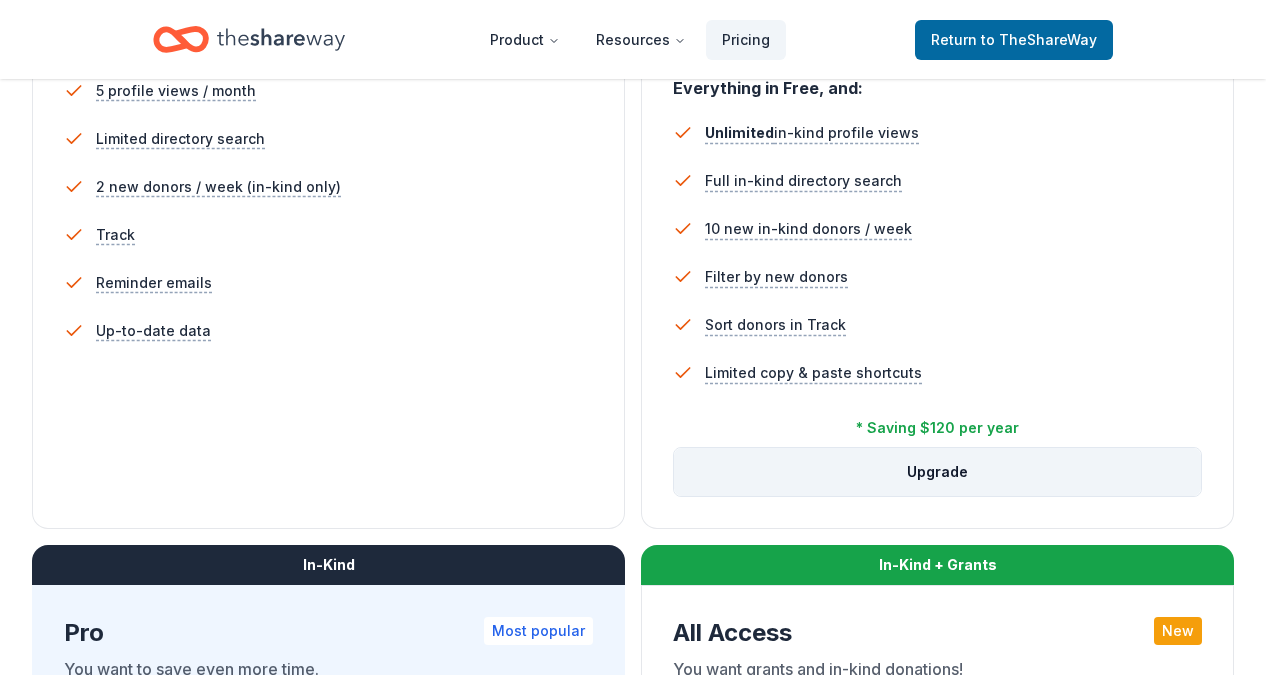 click on "Upgrade" at bounding box center (937, 472) 